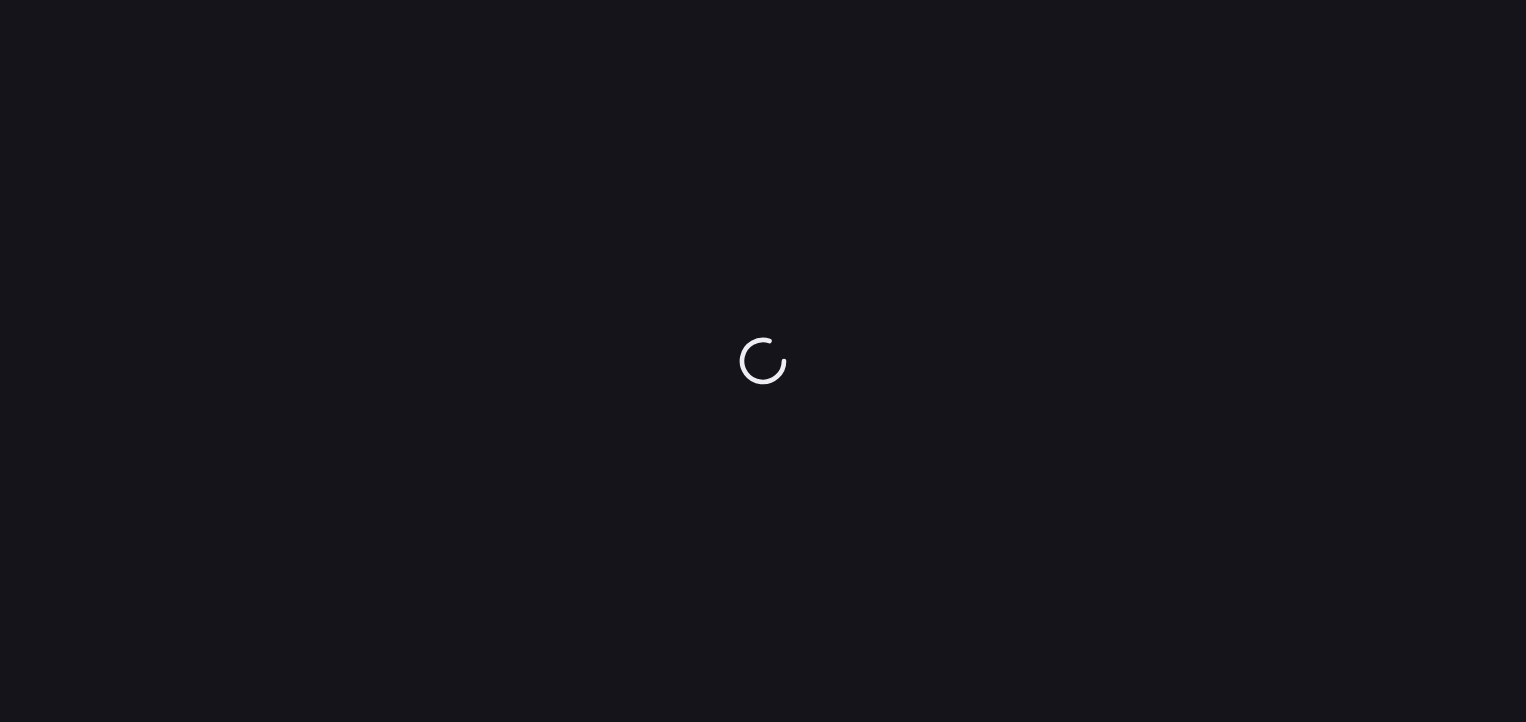 scroll, scrollTop: 0, scrollLeft: 0, axis: both 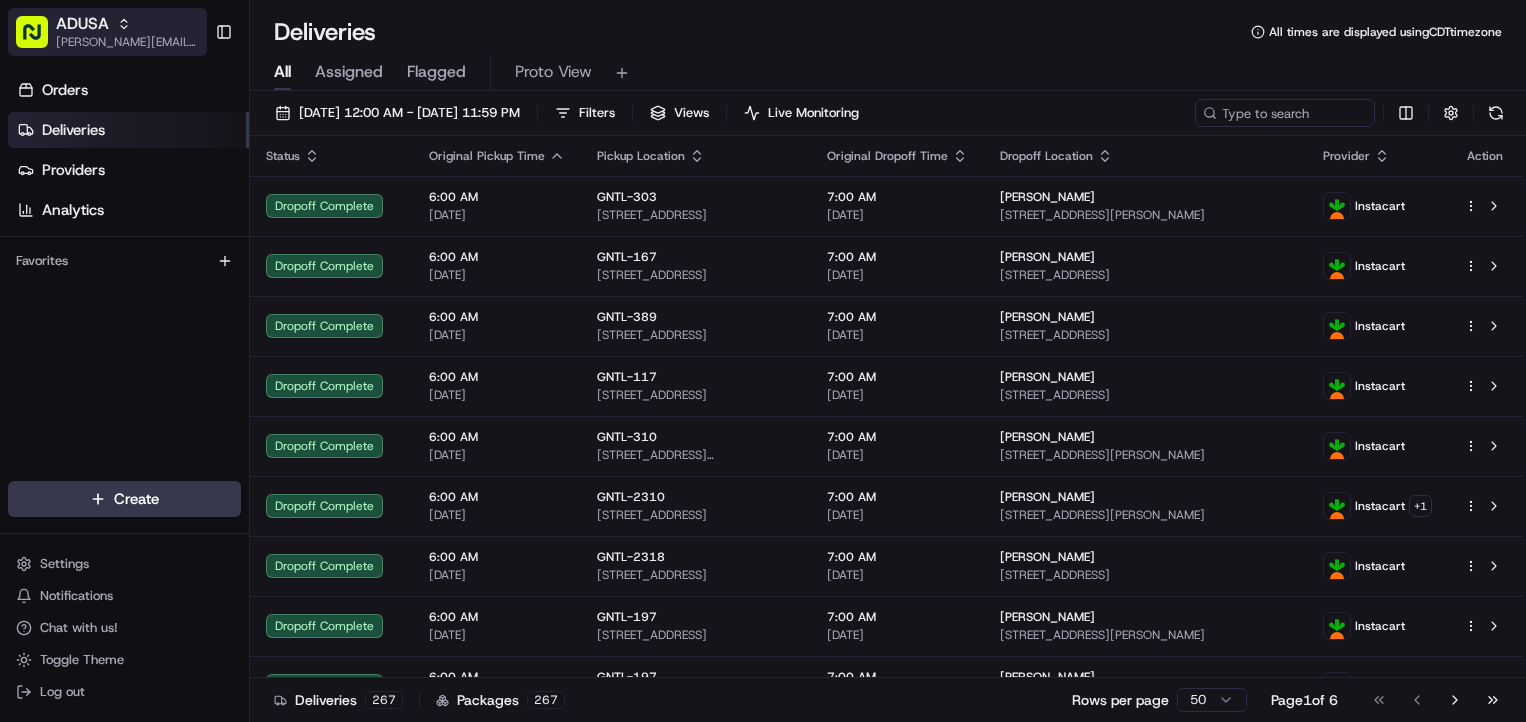 click on "[PERSON_NAME][EMAIL_ADDRESS][PERSON_NAME][DOMAIN_NAME]" at bounding box center [127, 42] 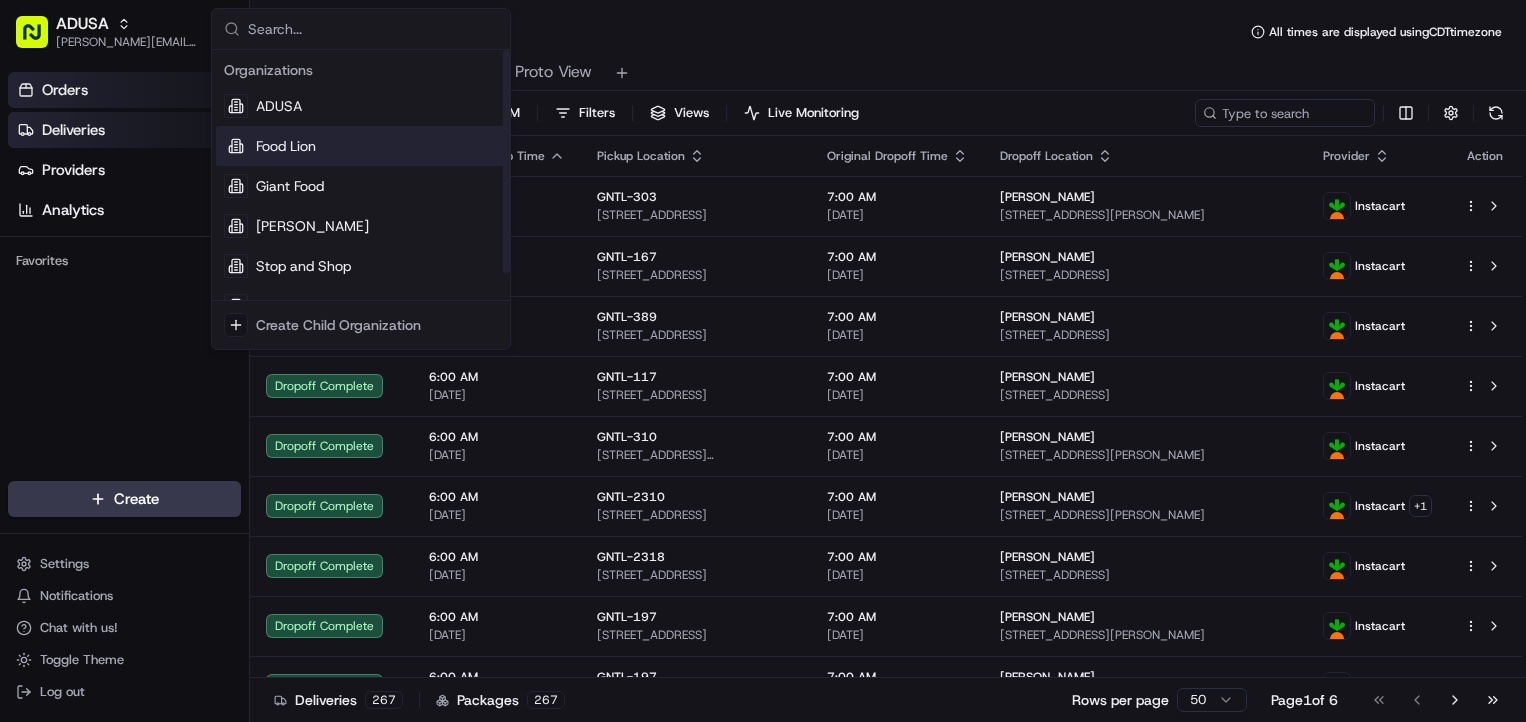 drag, startPoint x: 277, startPoint y: 141, endPoint x: 96, endPoint y: 83, distance: 190.06578 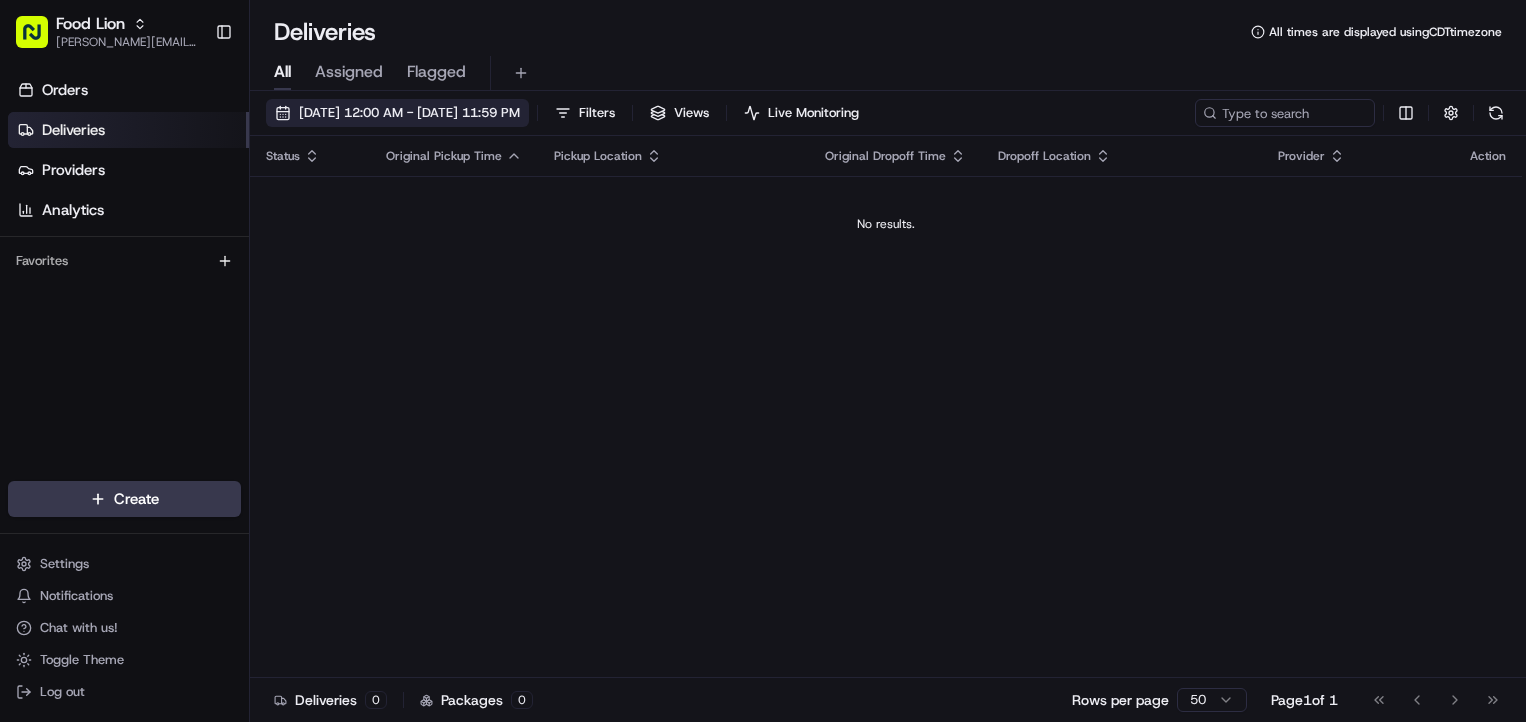click on "[DATE] 12:00 AM - [DATE] 11:59 PM" at bounding box center (409, 113) 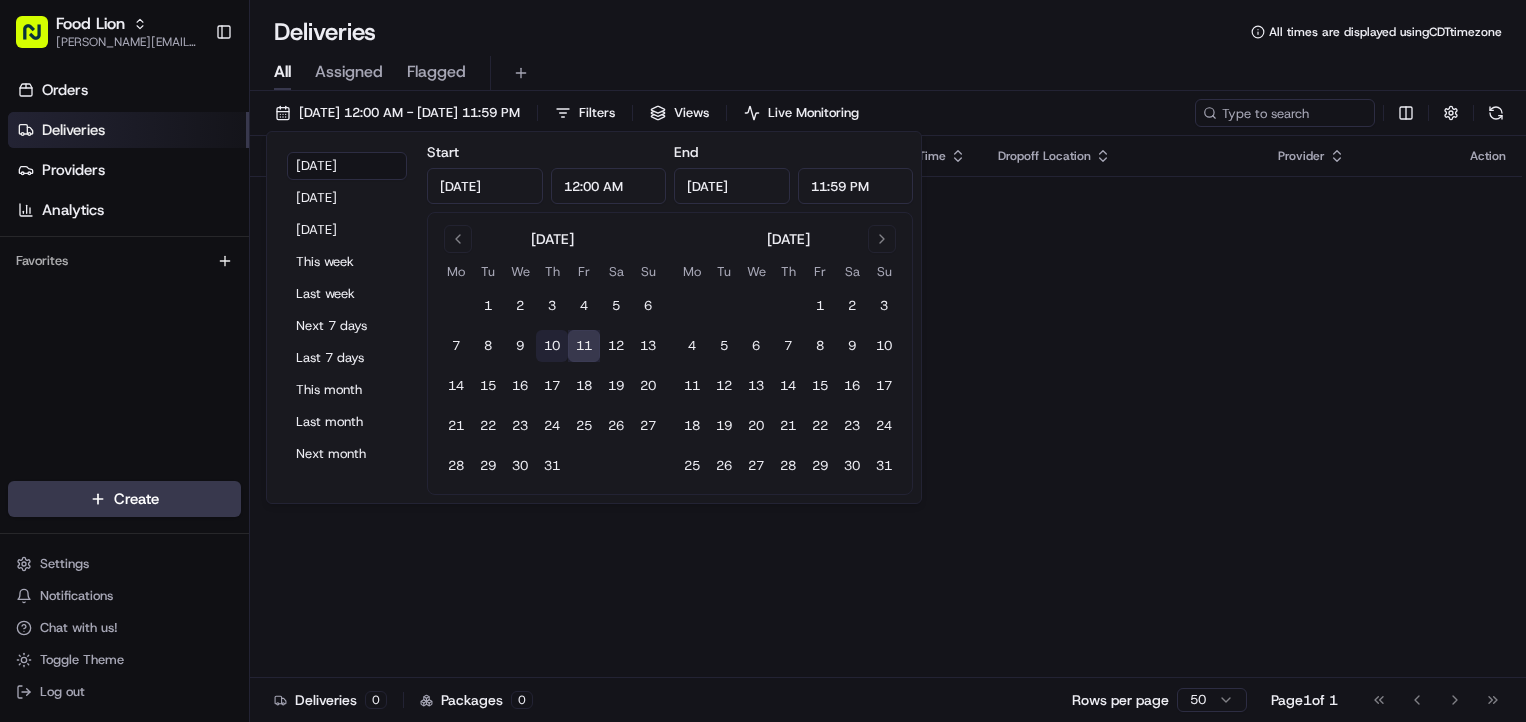 click on "10" at bounding box center (552, 346) 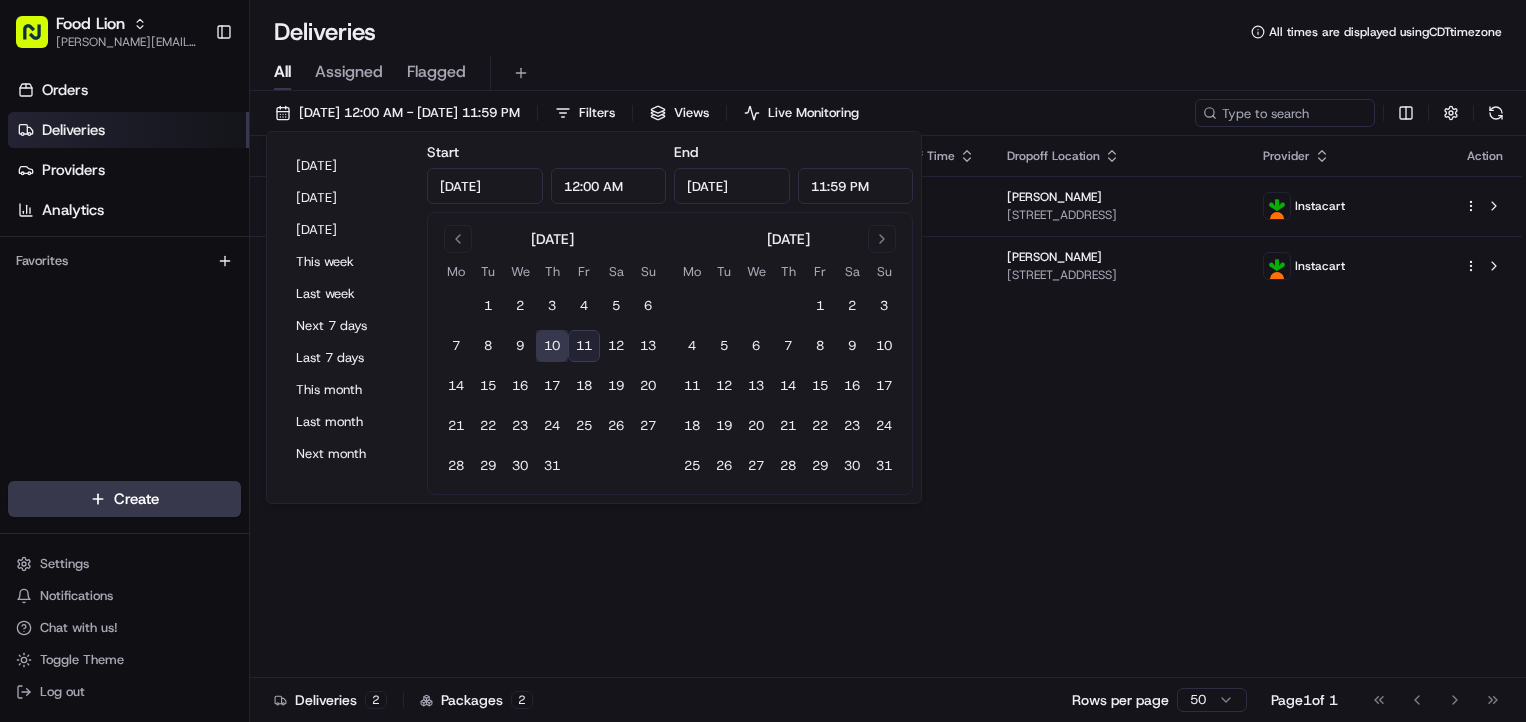 click on "Deliveries All times are displayed using  CDT  timezone" at bounding box center [888, 32] 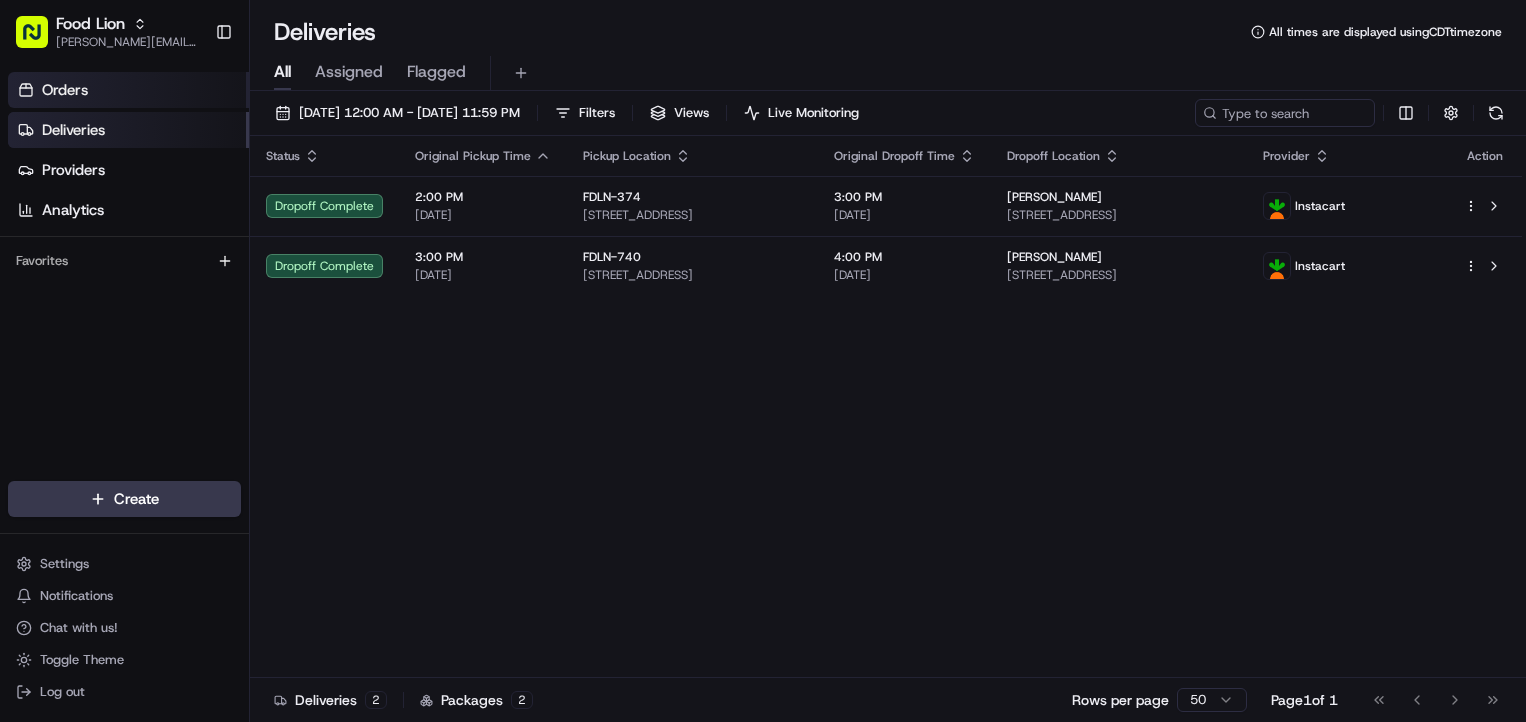 click on "Orders" at bounding box center [128, 90] 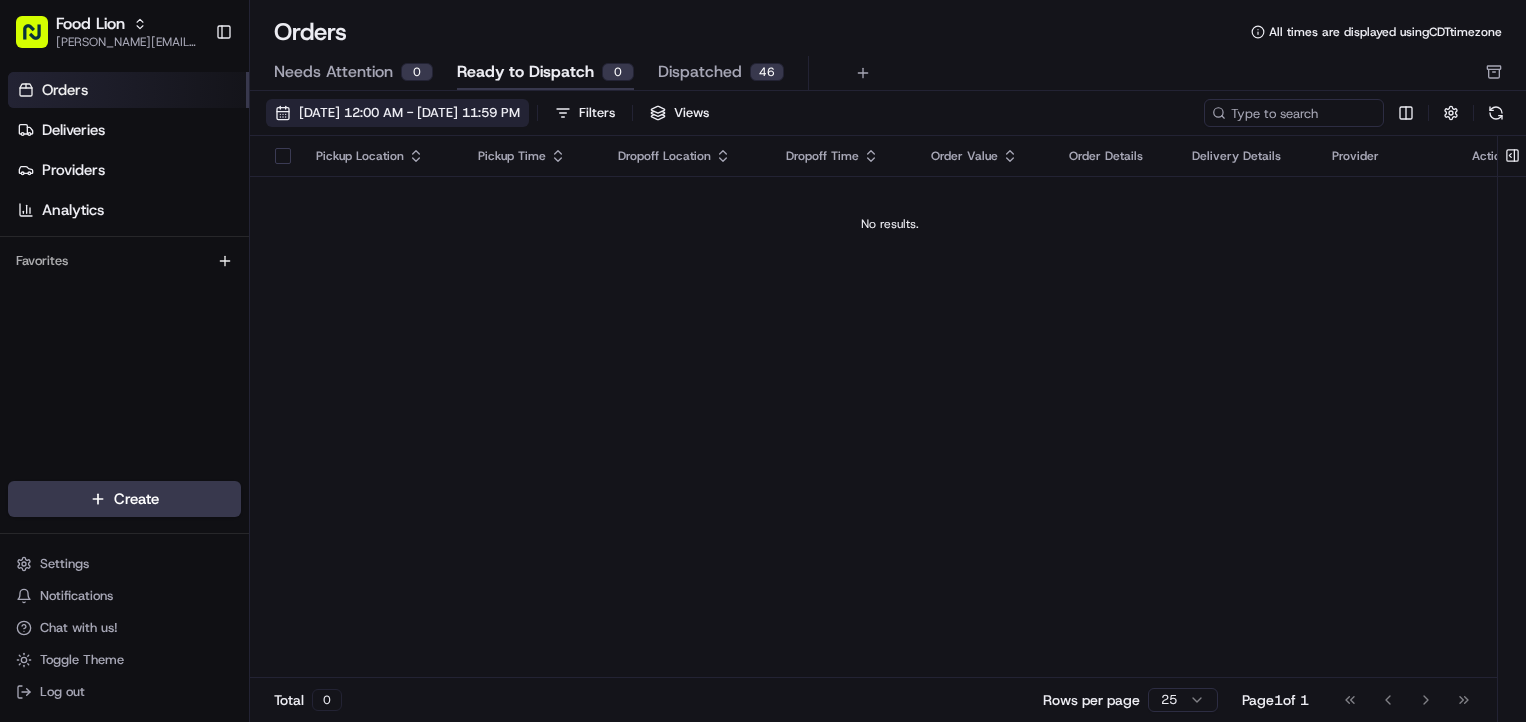 click on "[DATE] 12:00 AM - [DATE] 11:59 PM" at bounding box center [397, 113] 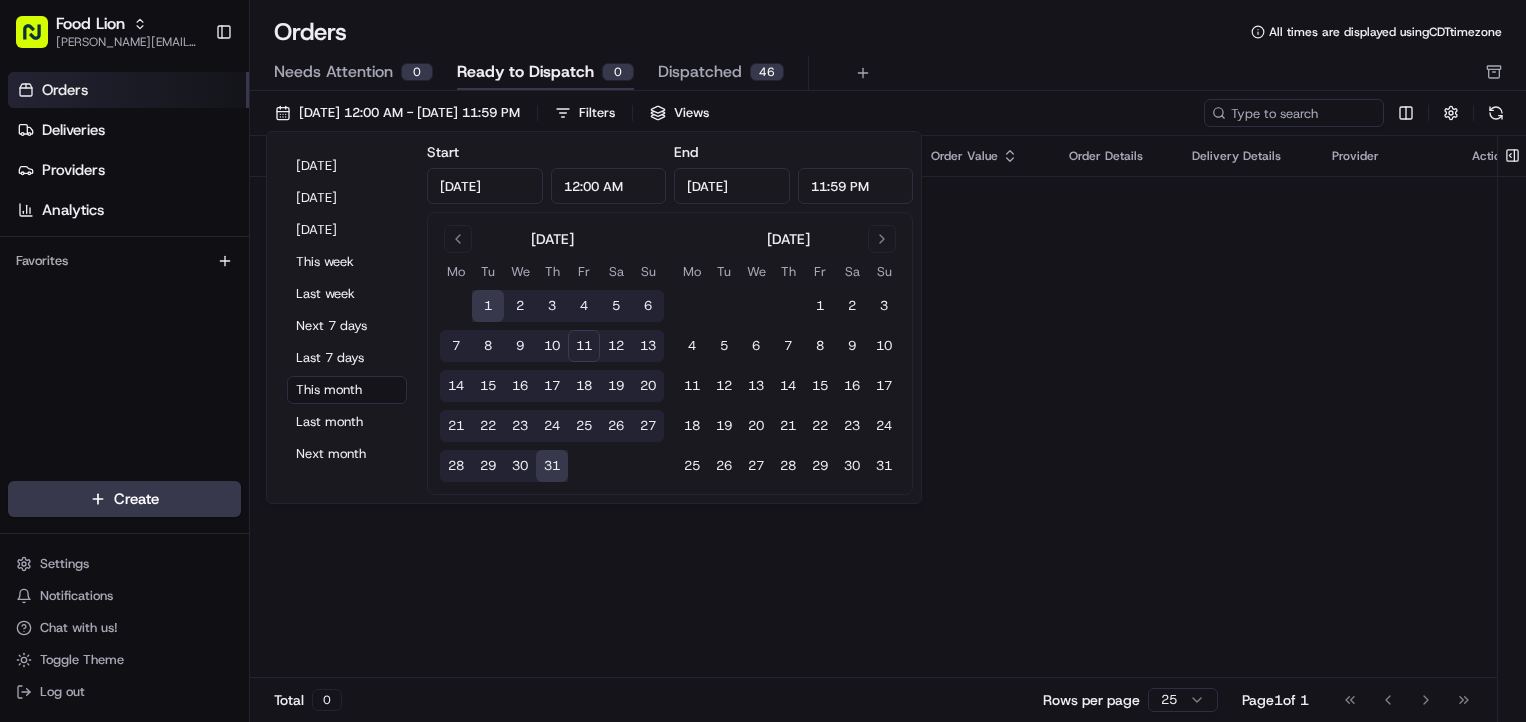 click on "10" at bounding box center (552, 346) 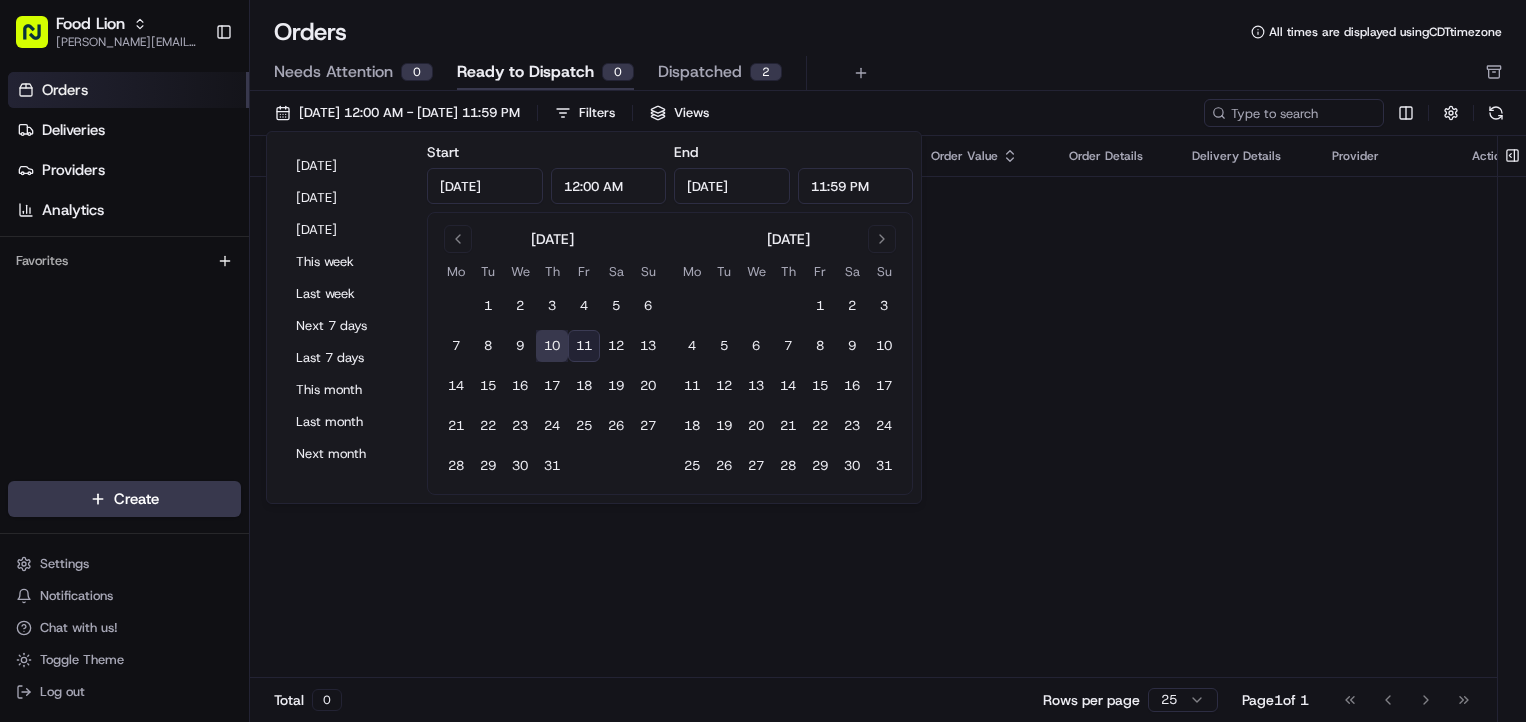 click on "Needs Attention 0 Ready to Dispatch 0 Dispatched 2" at bounding box center [874, 73] 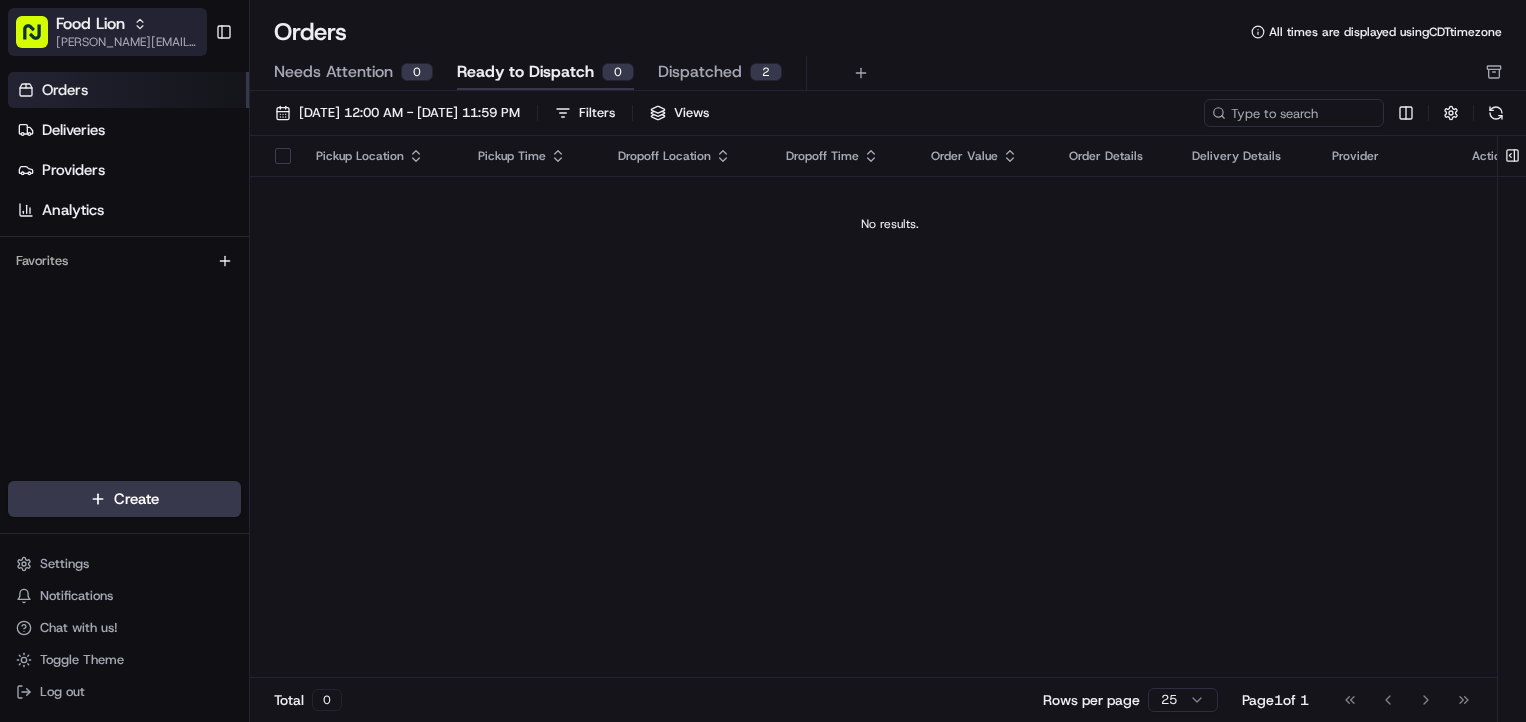 click on "[PERSON_NAME][EMAIL_ADDRESS][PERSON_NAME][DOMAIN_NAME]" at bounding box center [127, 42] 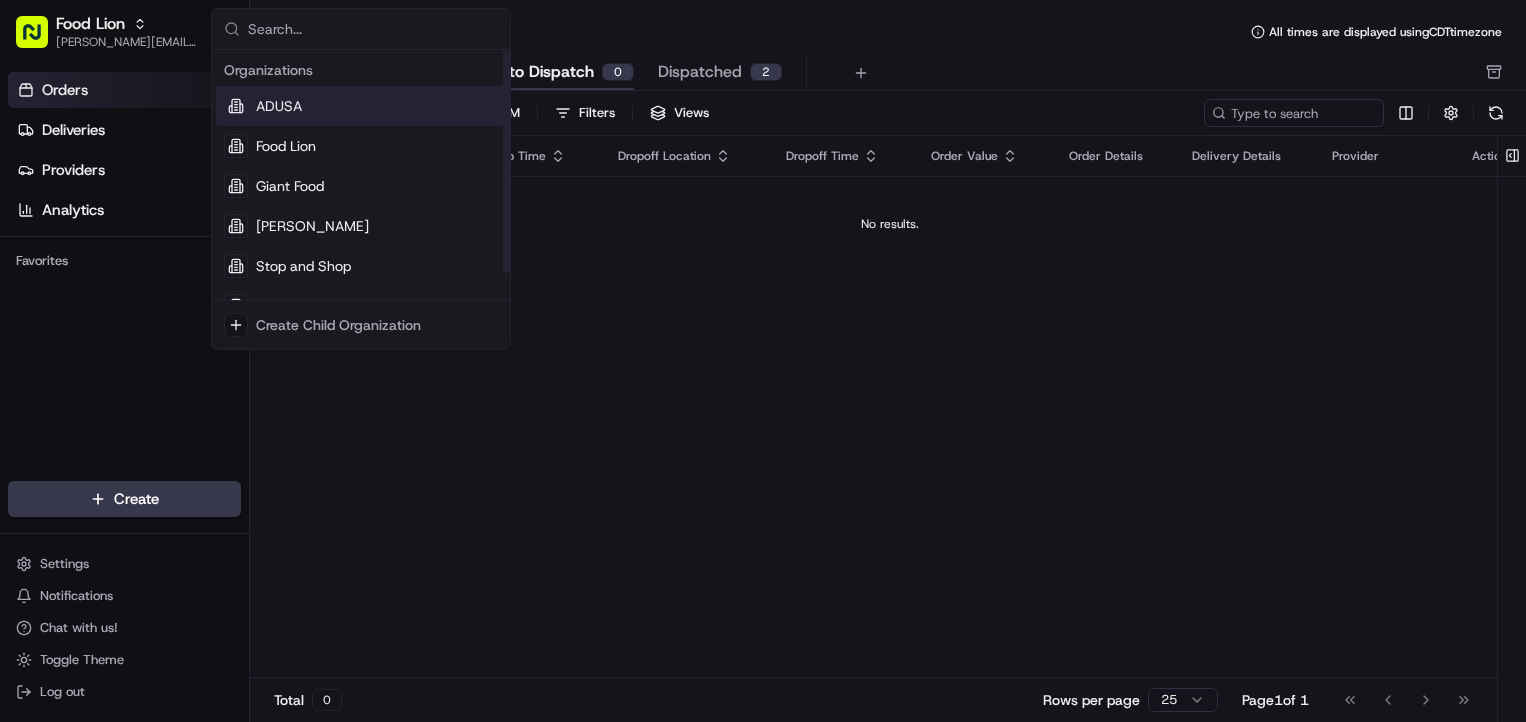 click on "ADUSA" at bounding box center [361, 106] 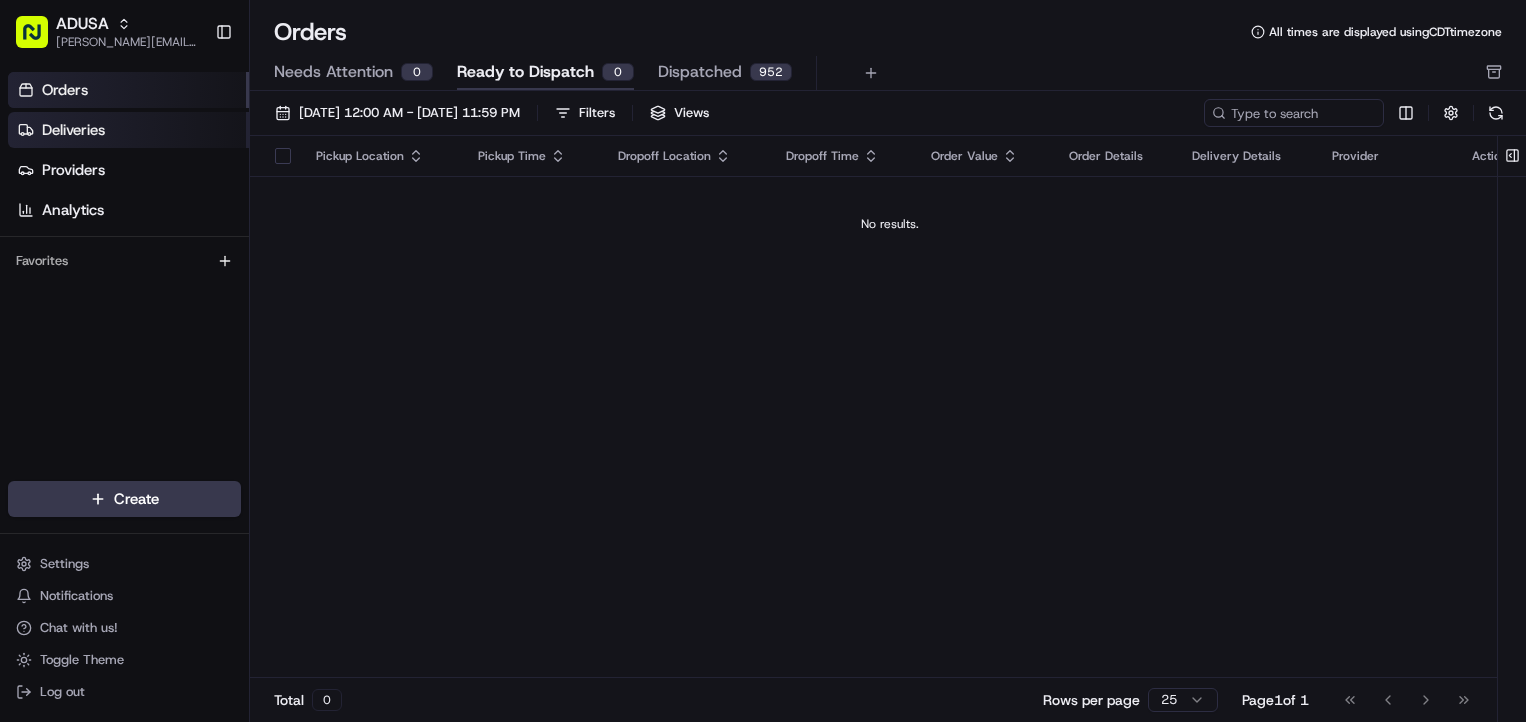 click on "Deliveries" at bounding box center [128, 130] 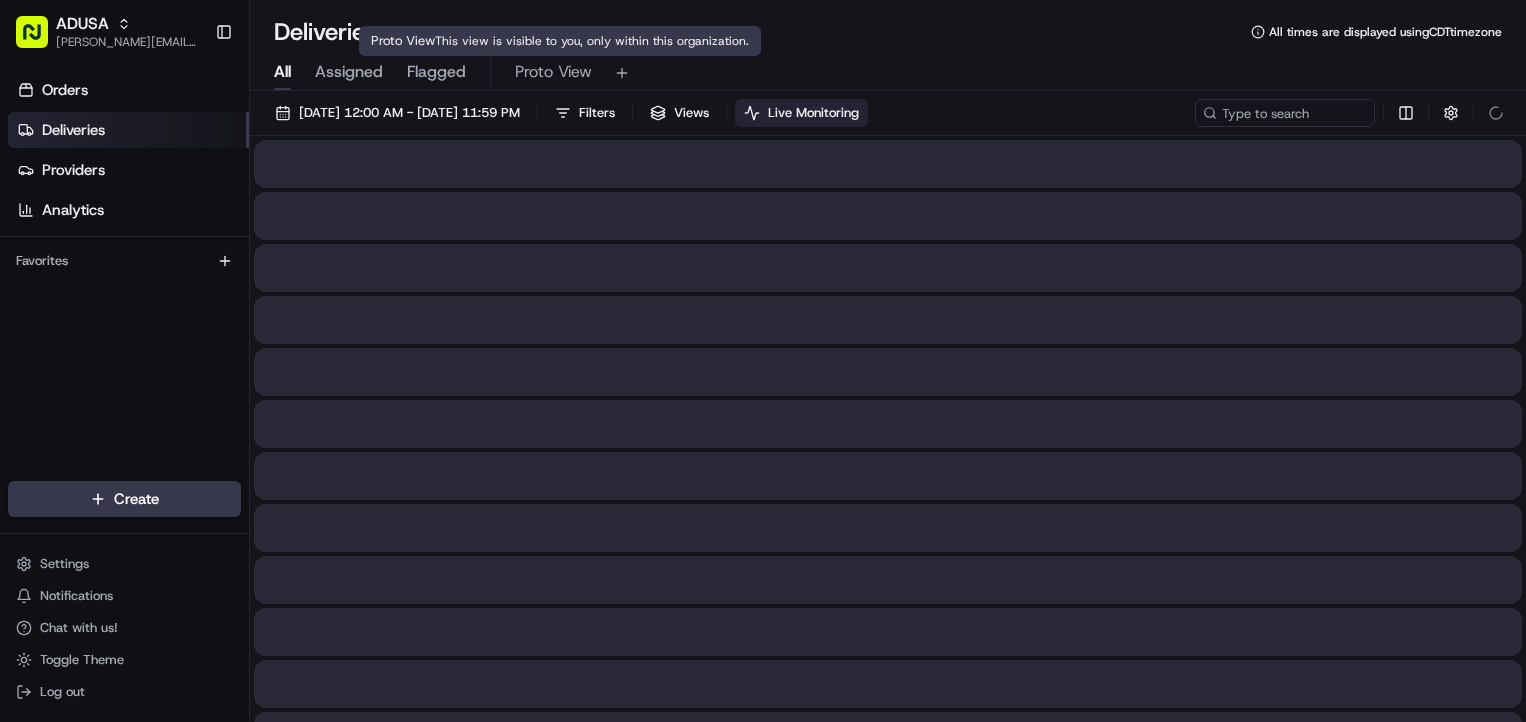 click on "Proto View" at bounding box center (553, 72) 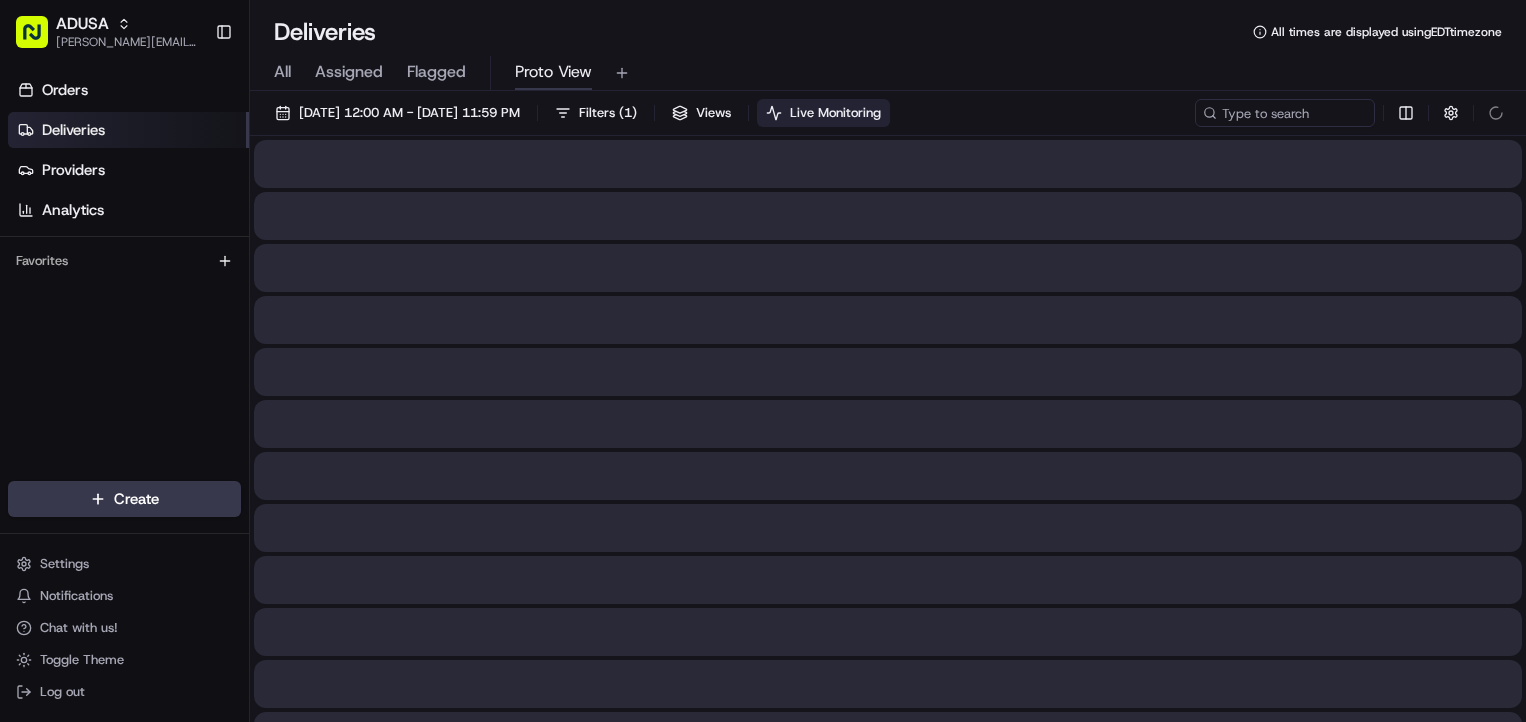 click on "Live Monitoring" at bounding box center (835, 113) 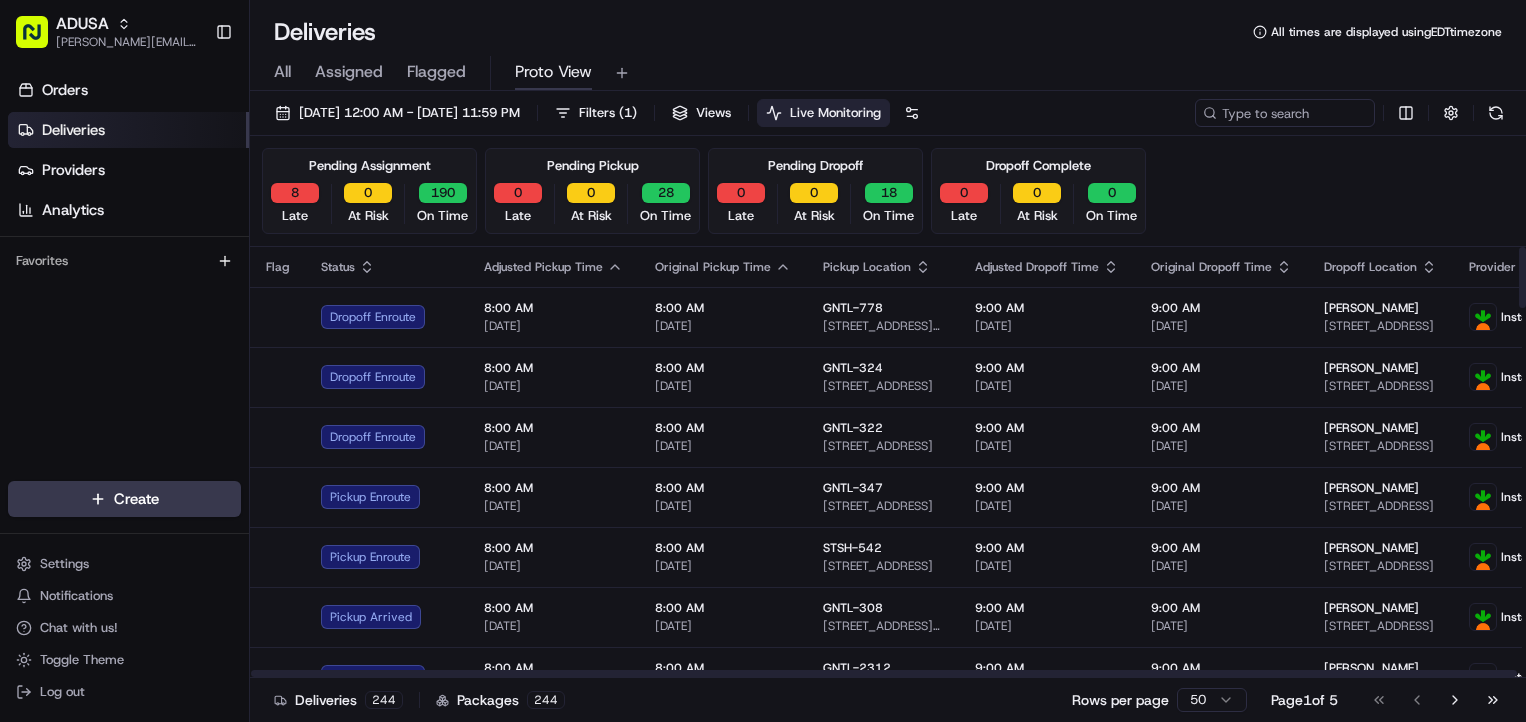 click on "ADUSA [PERSON_NAME][EMAIL_ADDRESS][PERSON_NAME][DOMAIN_NAME] Toggle Sidebar Orders Deliveries Providers Analytics Favorites Main Menu Members & Organization Organization Users Roles Preferences Customization Tracking Orchestration Automations Dispatch Strategy Locations Pickup Locations Dropoff Locations Zones Shifts Delivery Windows Billing Billing Refund Requests Integrations Notification Triggers Webhooks API Keys Request Logs Create Settings Notifications Chat with us! Toggle Theme Log out Deliveries All times are displayed using  EDT  timezone All Assigned Flagged Proto View [DATE] 12:00 AM - [DATE] 11:59 PM Filters ( 1 ) Views Live Monitoring Pending Assignment 8 Late 0 At Risk 190 On Time Pending Pickup 0 Late 0 At Risk 28 On Time Pending Dropoff 0 Late 0 At Risk 18 On Time Dropoff Complete 0 Late 0 At Risk 0 On Time Flag Status Adjusted Pickup Time Original Pickup Time Pickup Location Adjusted Dropoff Time Original Dropoff Time Dropoff Location Provider Package External Id Action Dropoff Enroute 8:00 AM + 1" at bounding box center (763, 361) 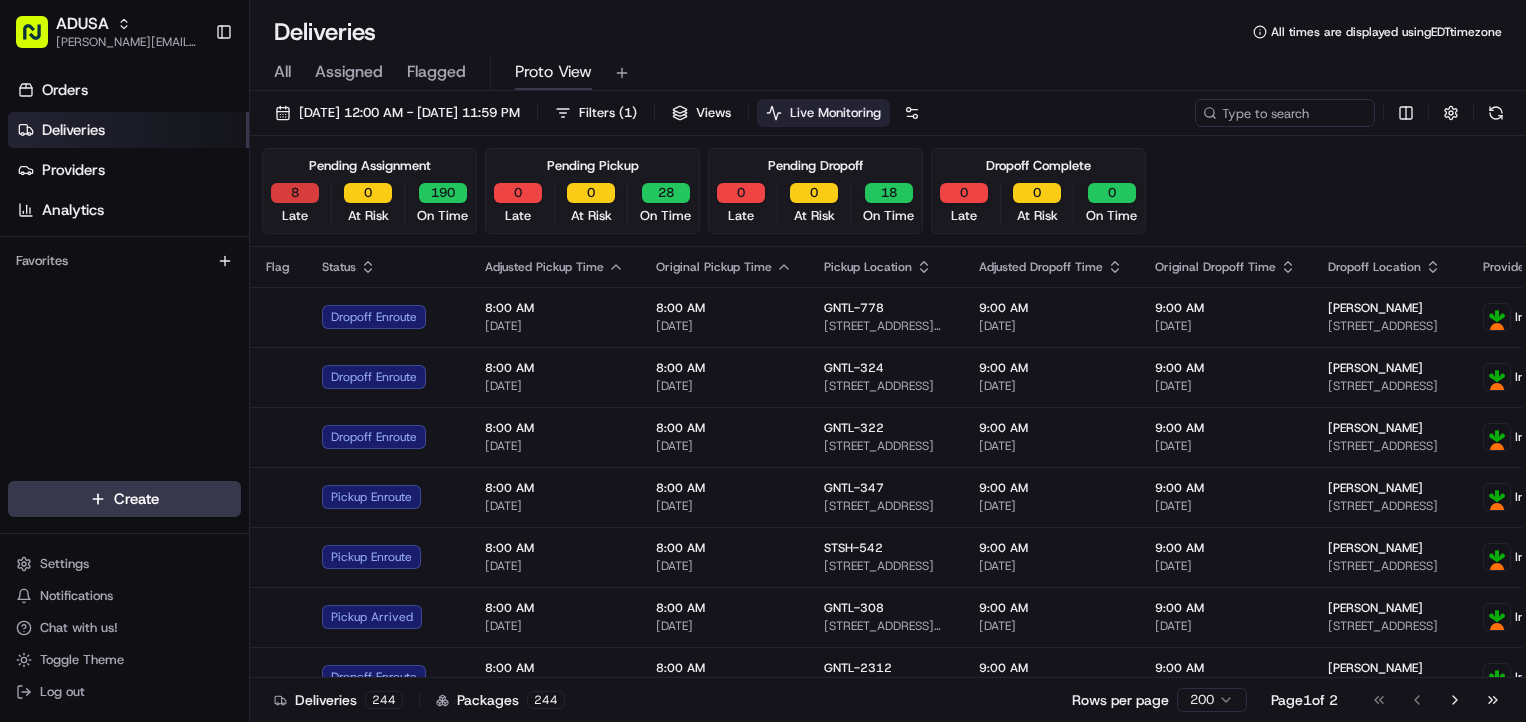click on "8" at bounding box center (295, 193) 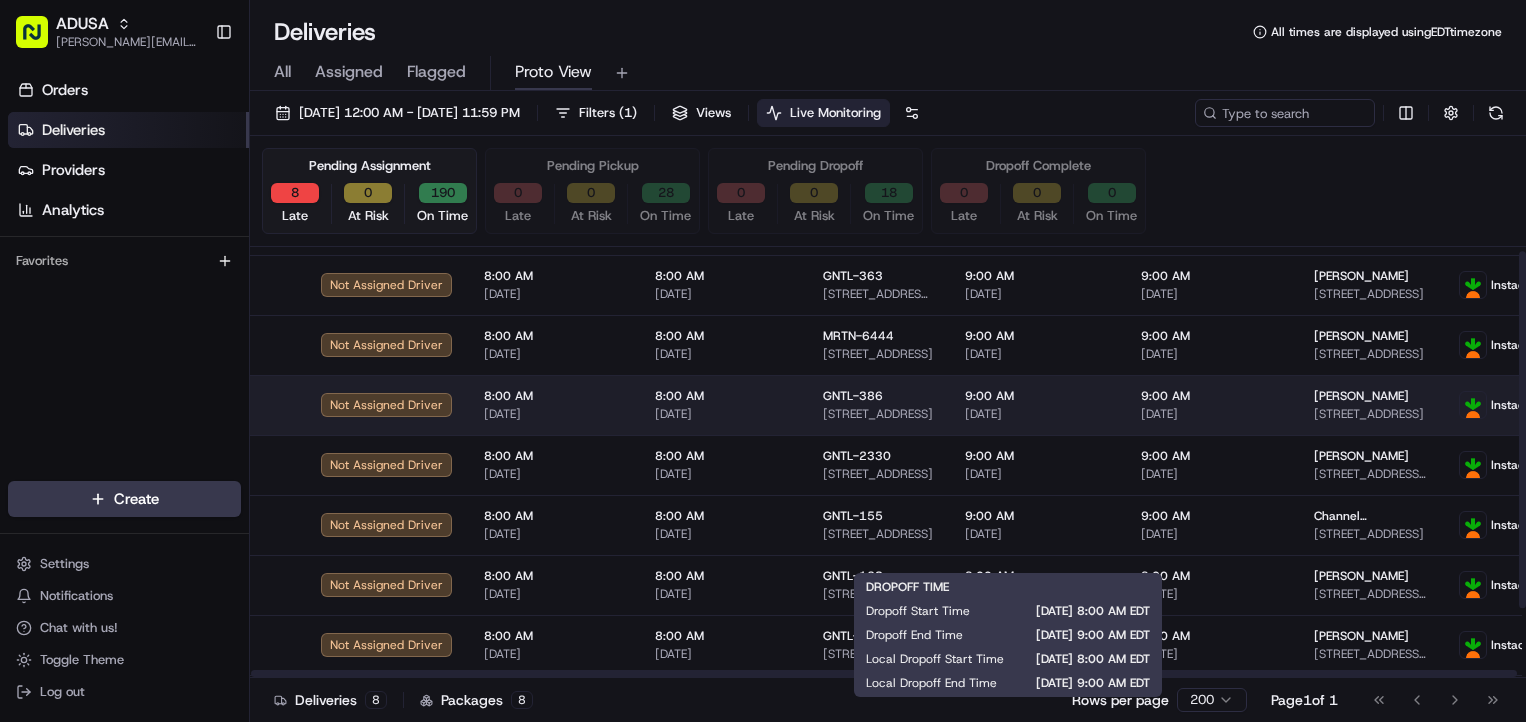 scroll, scrollTop: 0, scrollLeft: 0, axis: both 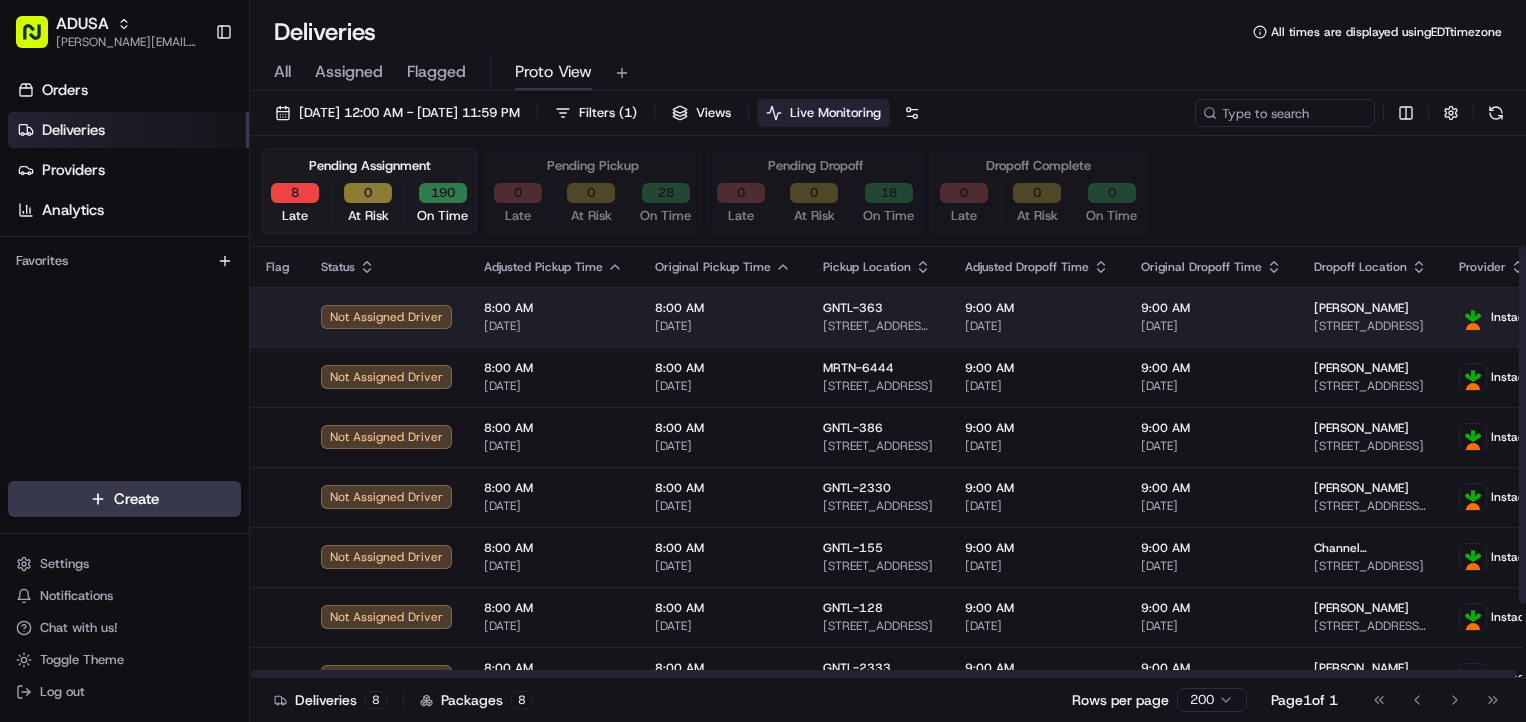 click on "[DATE]" at bounding box center (553, 326) 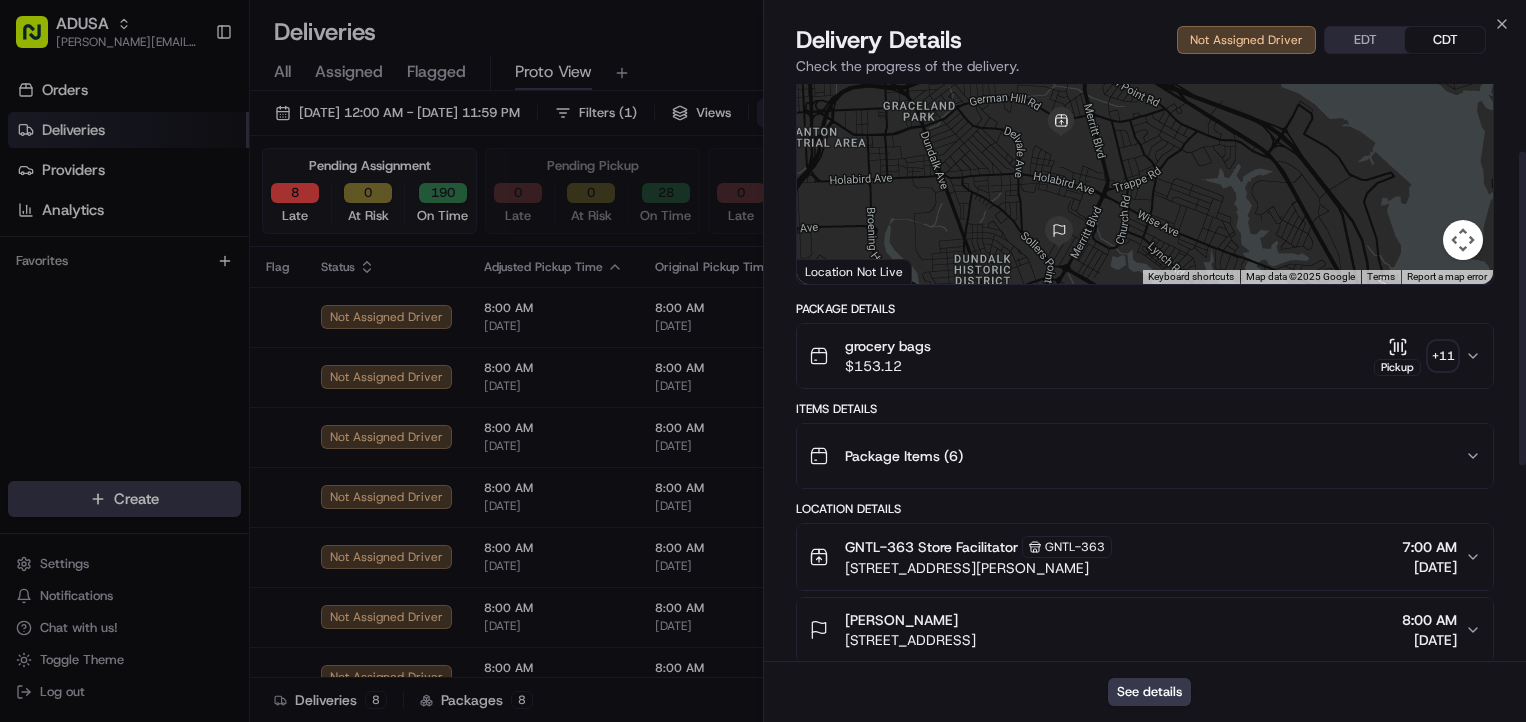scroll, scrollTop: 483, scrollLeft: 0, axis: vertical 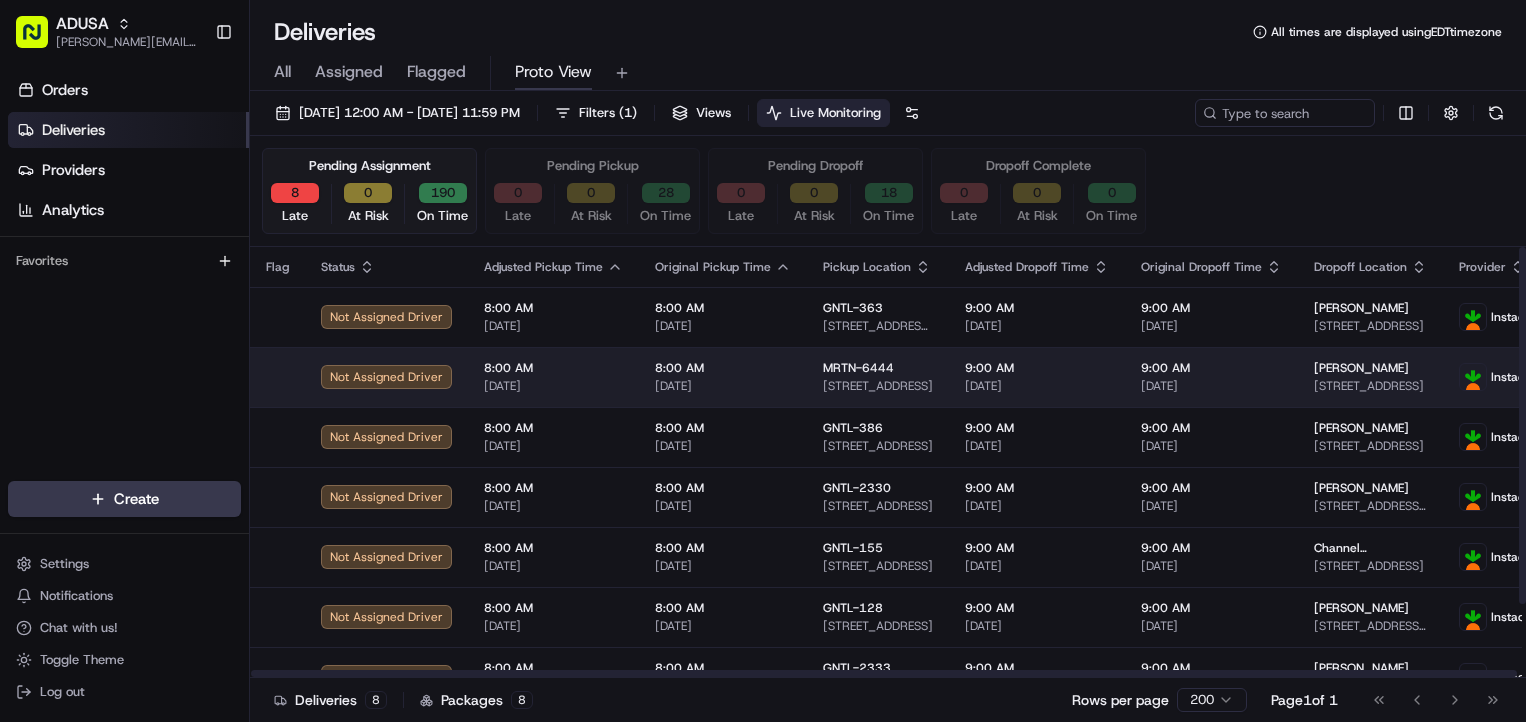 click on "8:00 AM [DATE]" at bounding box center (553, 377) 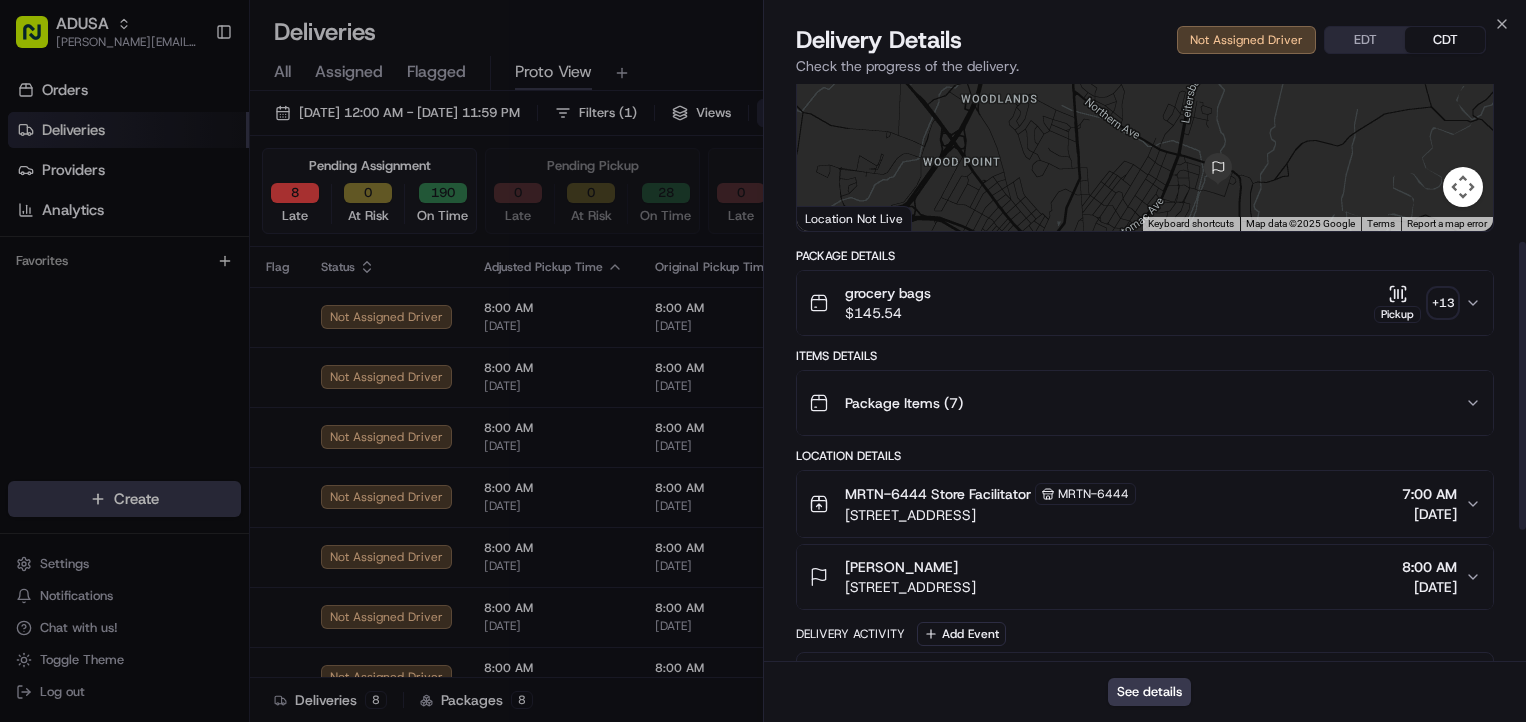 scroll, scrollTop: 579, scrollLeft: 0, axis: vertical 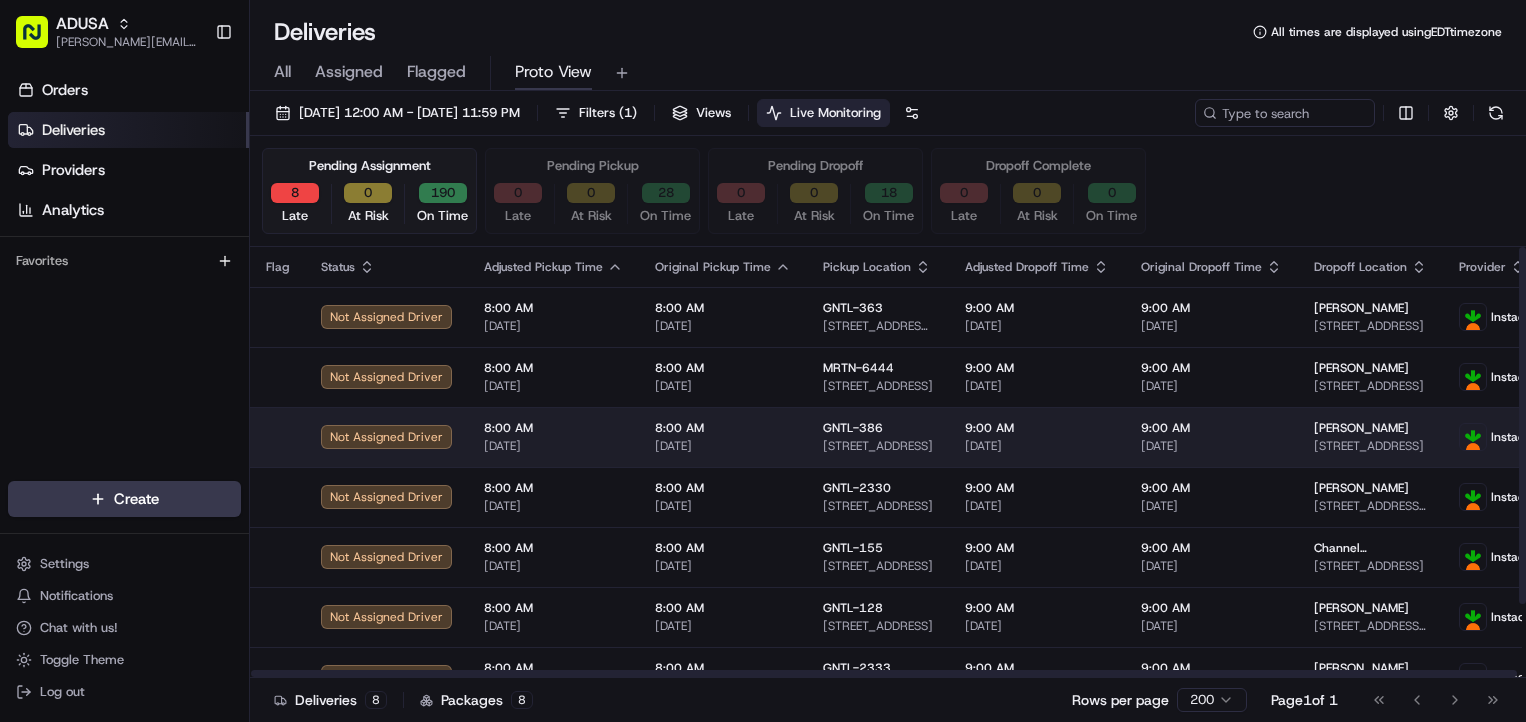 click on "8:00 AM" at bounding box center (553, 428) 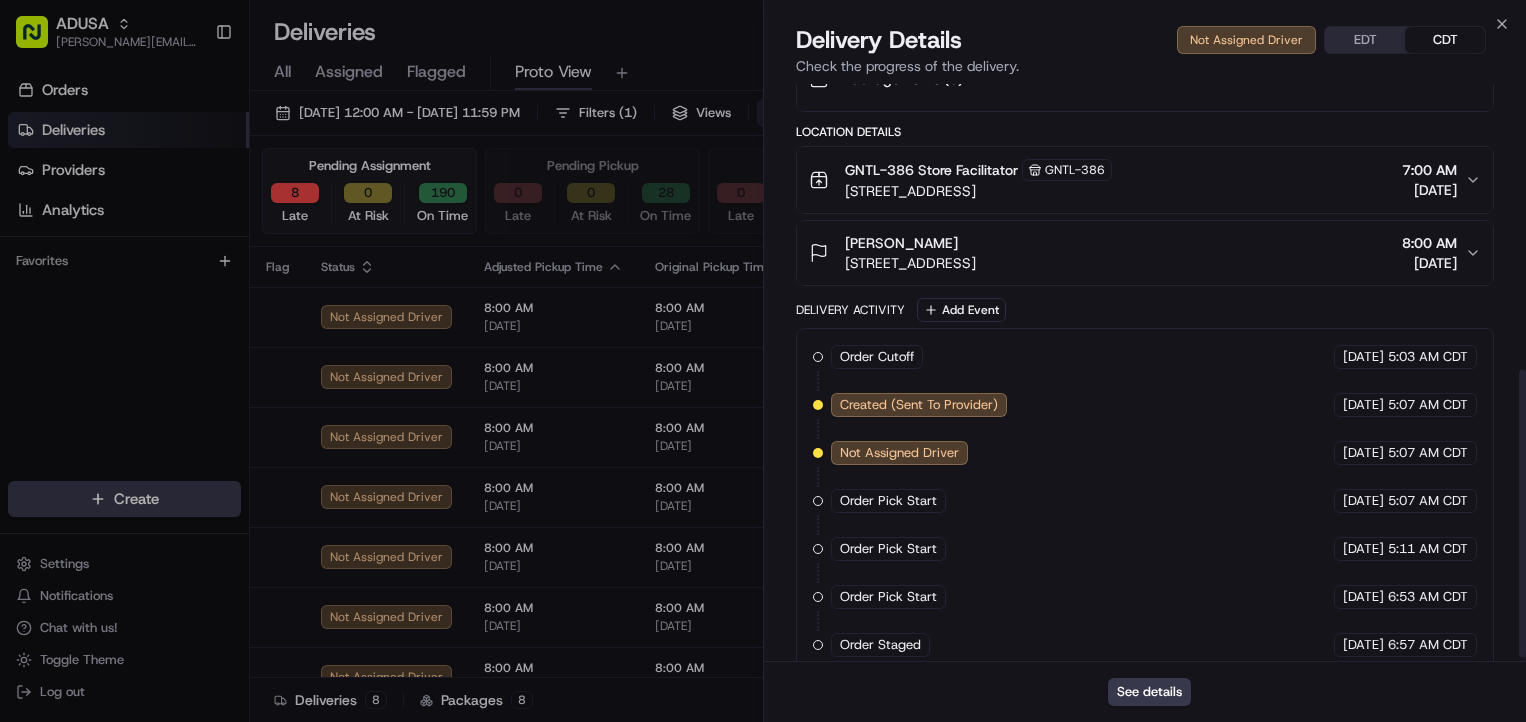 scroll, scrollTop: 579, scrollLeft: 0, axis: vertical 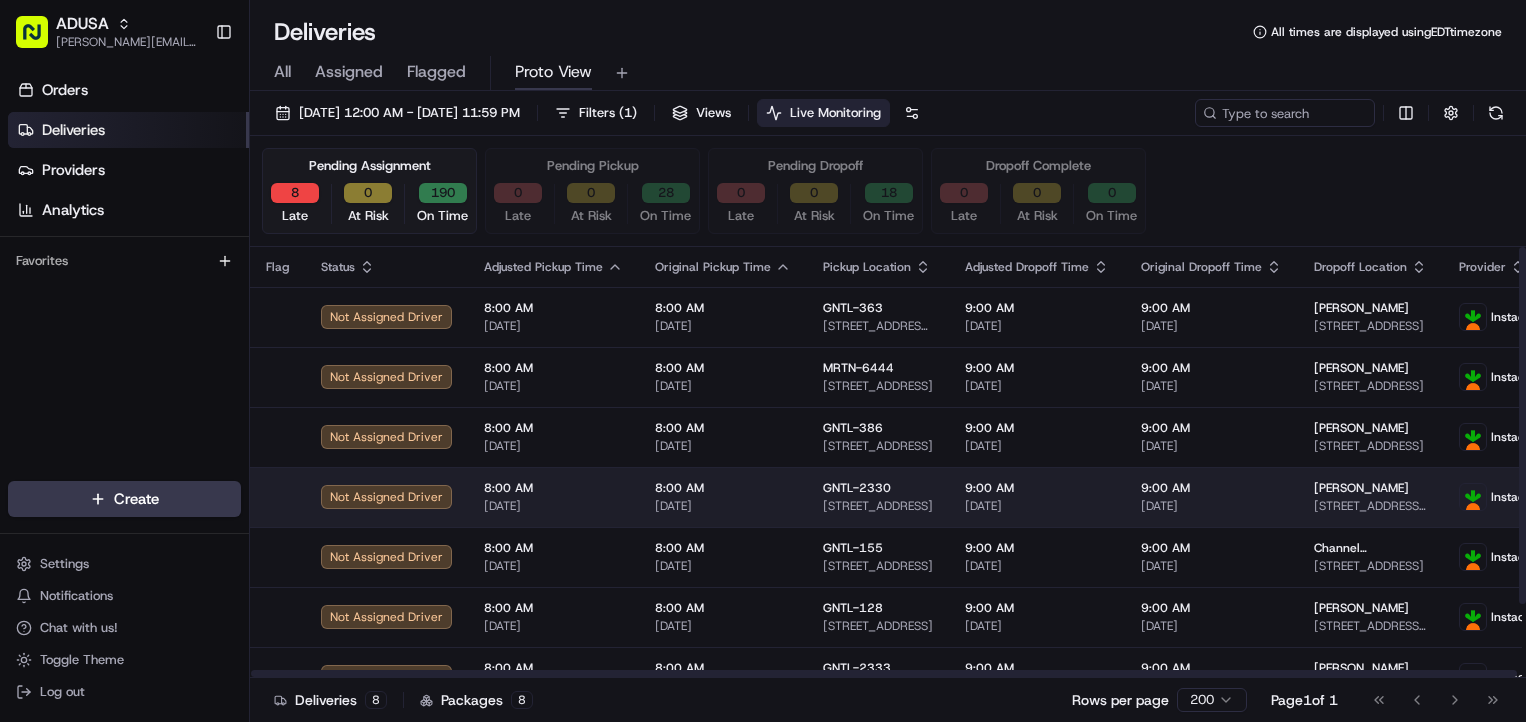 click on "8:00 AM" at bounding box center (553, 488) 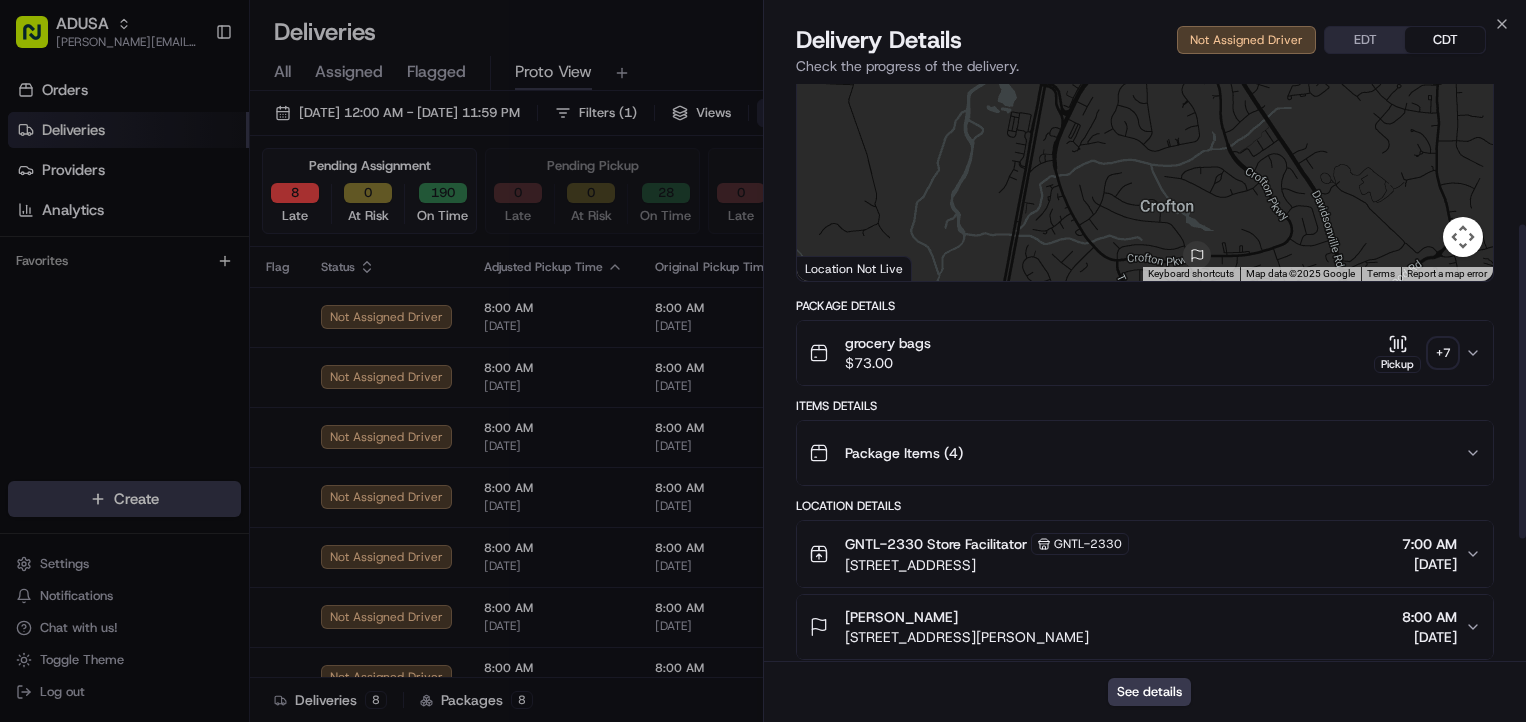 scroll, scrollTop: 483, scrollLeft: 0, axis: vertical 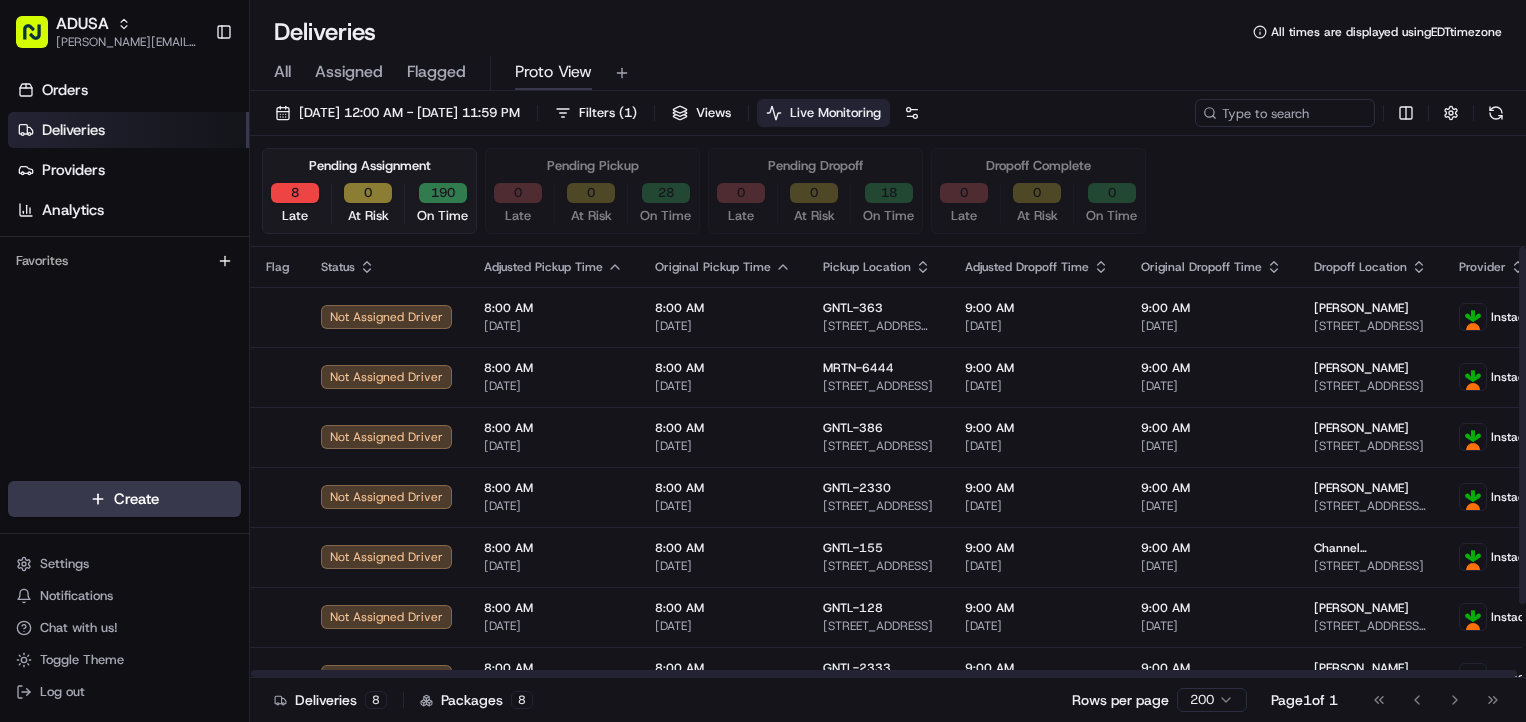 click on "8:00 AM [DATE]" at bounding box center [553, 557] 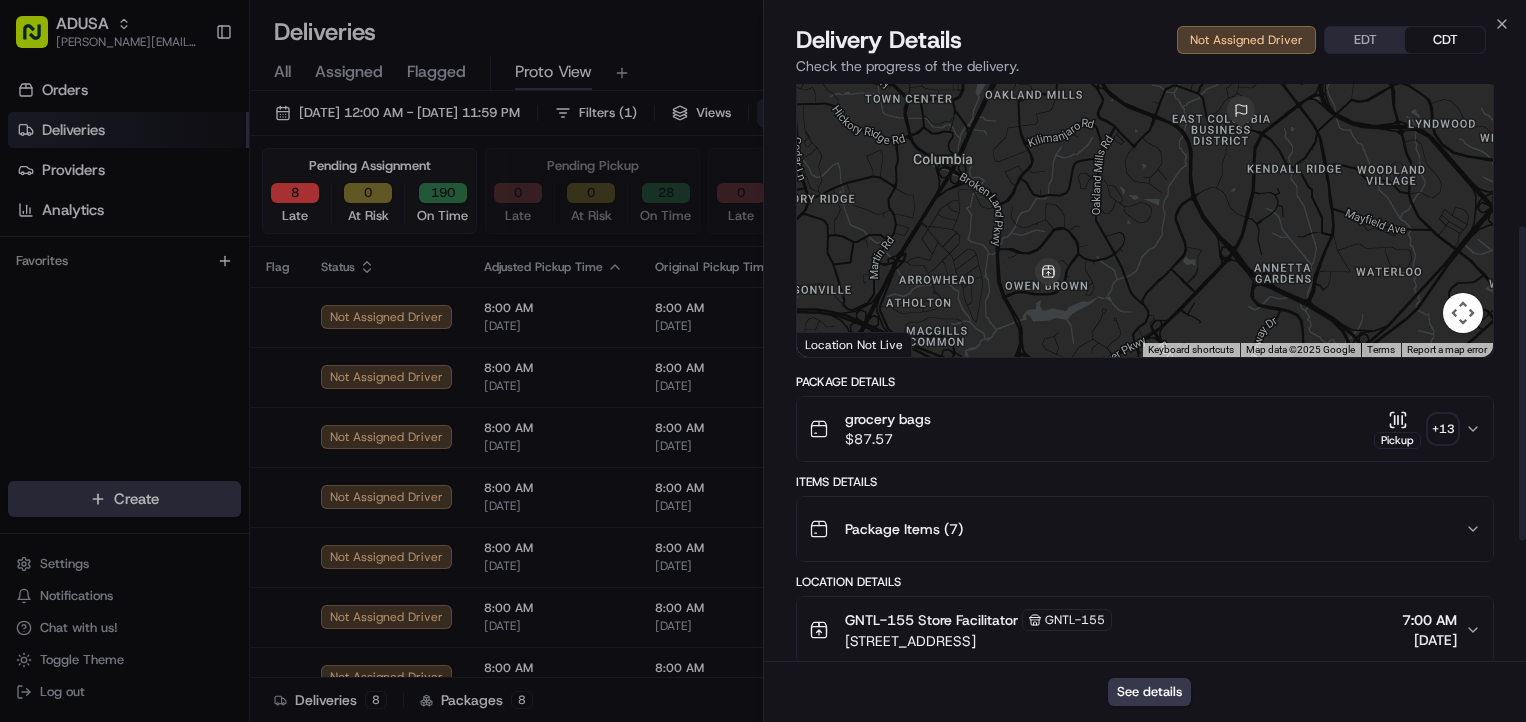 scroll, scrollTop: 400, scrollLeft: 0, axis: vertical 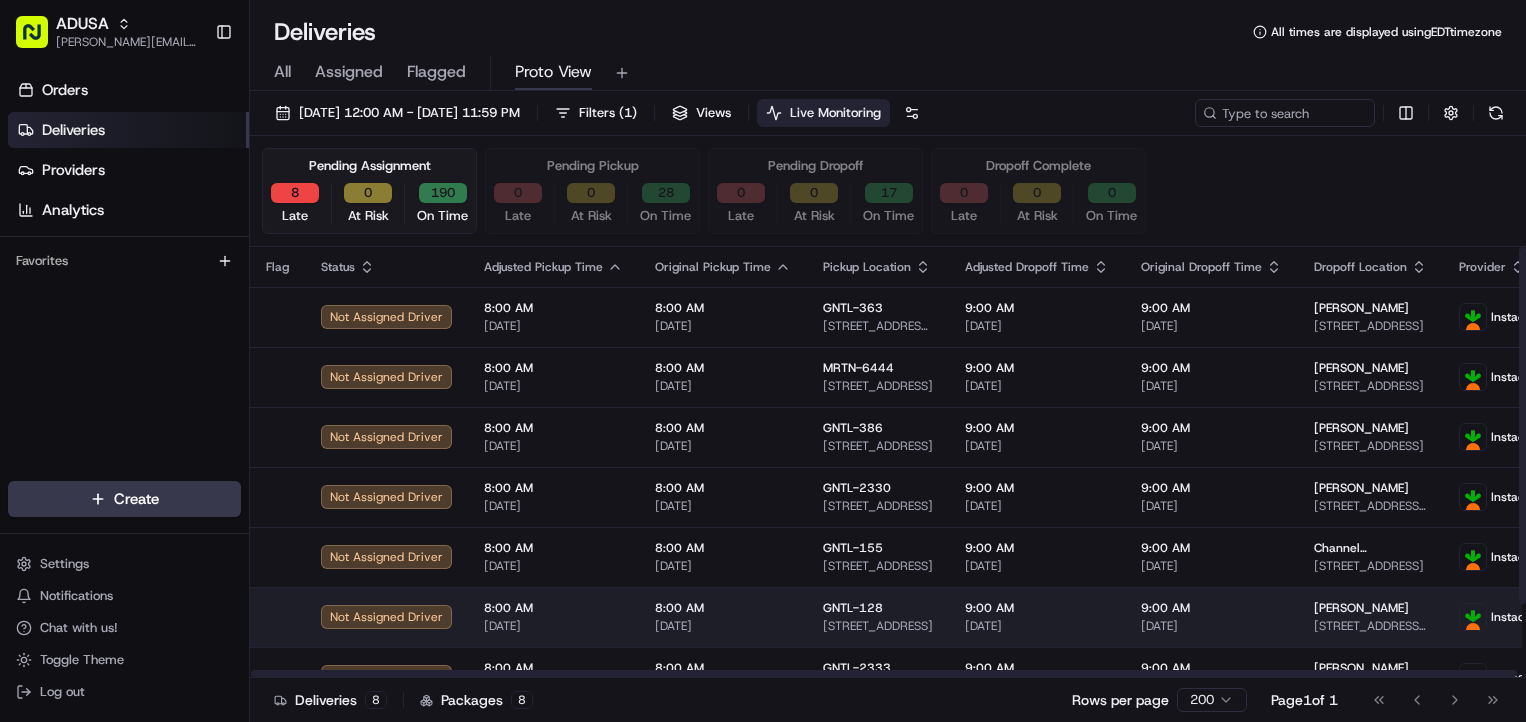 click on "8:00 AM [DATE]" at bounding box center (553, 617) 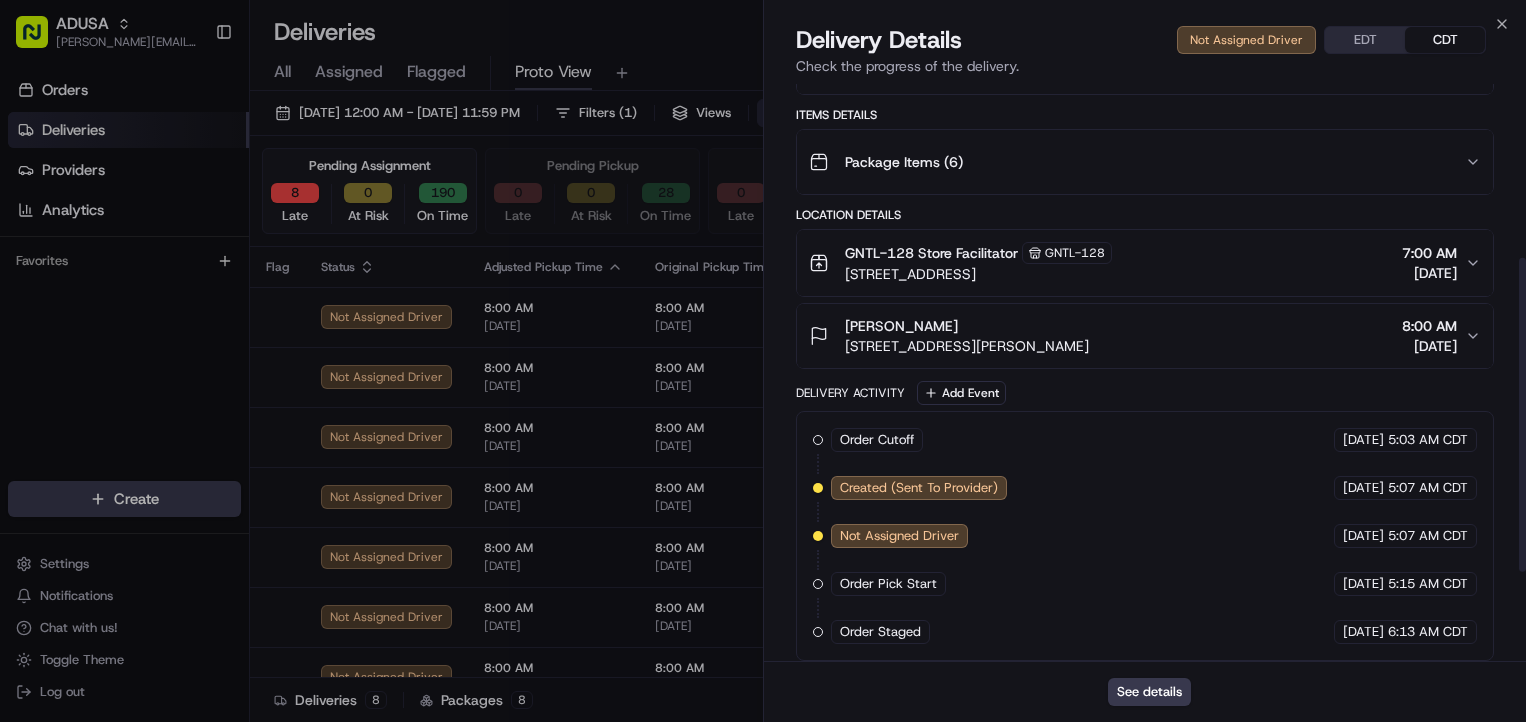 scroll, scrollTop: 483, scrollLeft: 0, axis: vertical 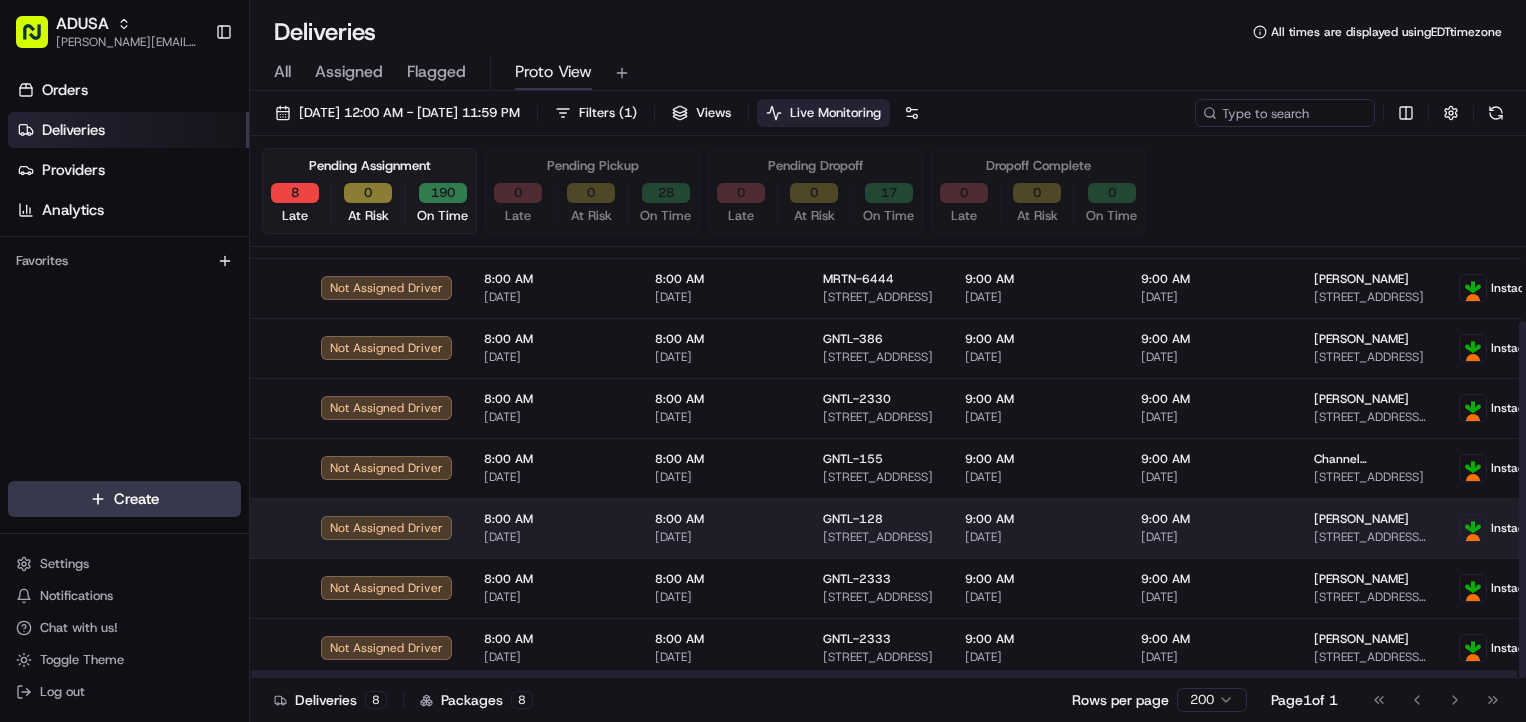 click on "[DATE]" at bounding box center (553, 537) 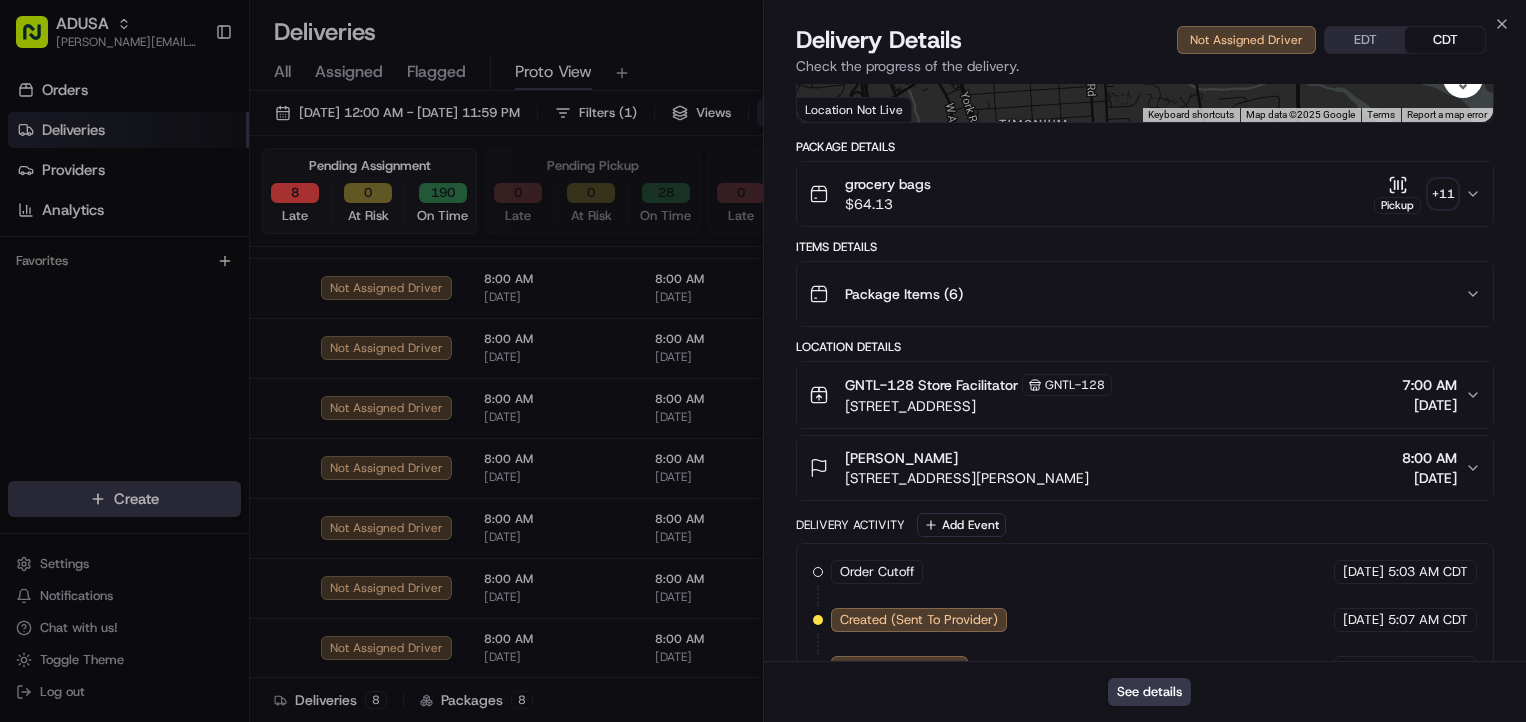 scroll, scrollTop: 483, scrollLeft: 0, axis: vertical 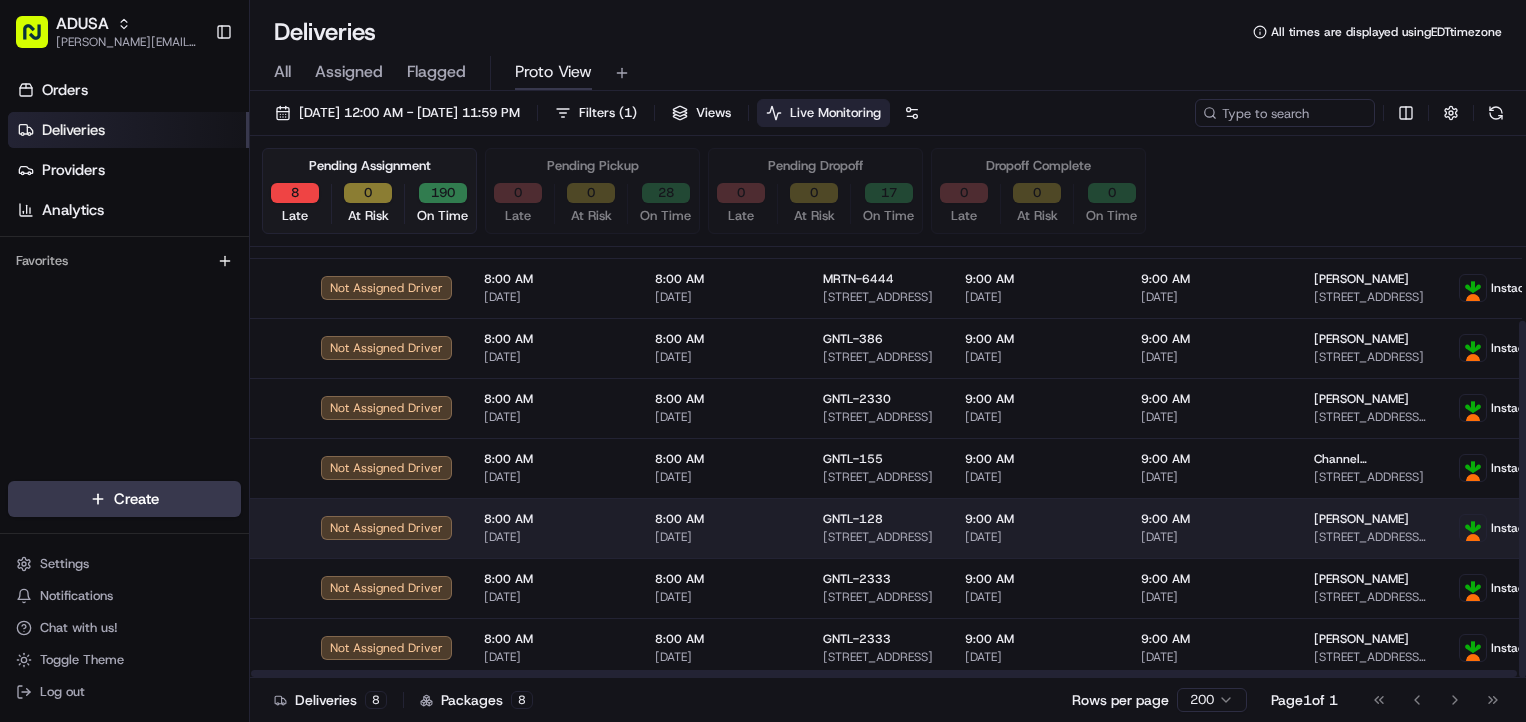 click on "8:00 AM [DATE]" at bounding box center [553, 528] 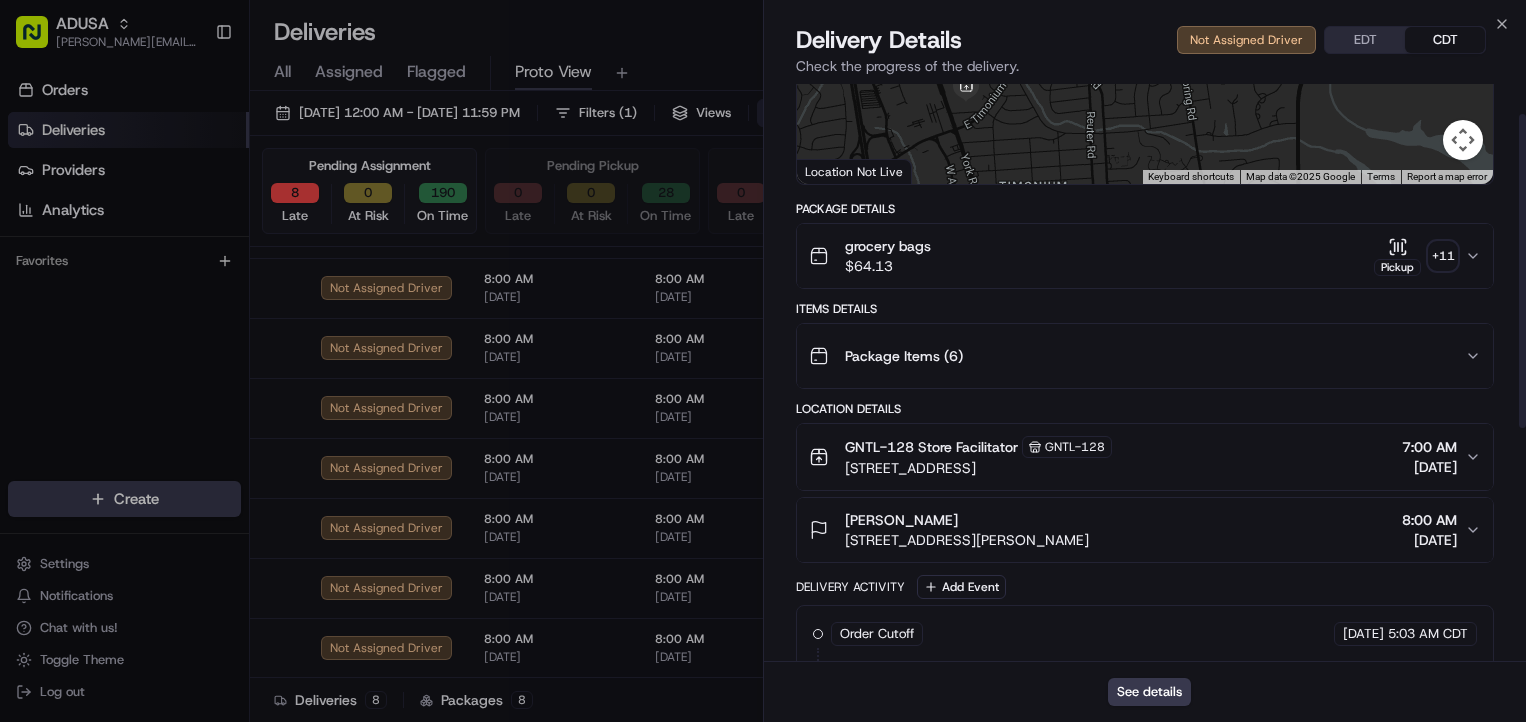 scroll, scrollTop: 483, scrollLeft: 0, axis: vertical 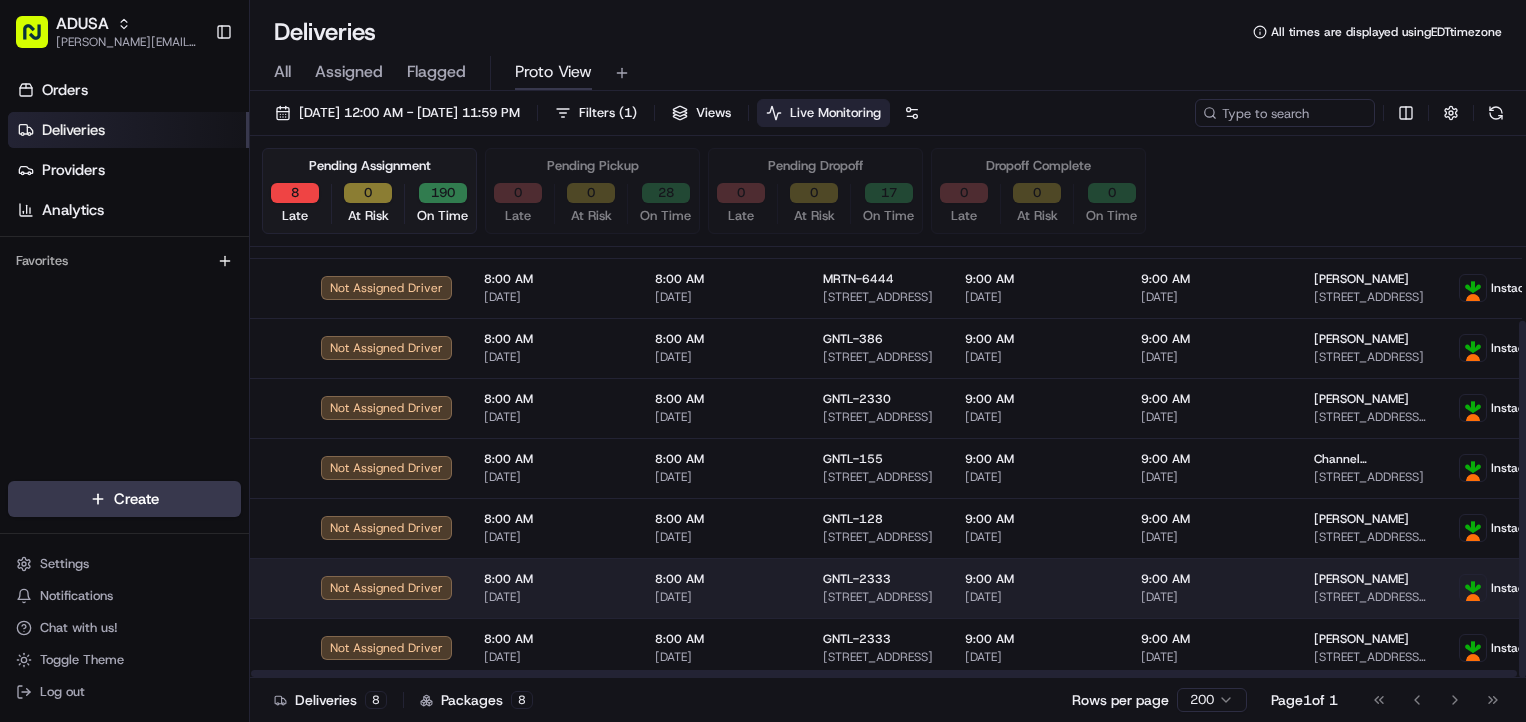 click on "[DATE]" at bounding box center [553, 597] 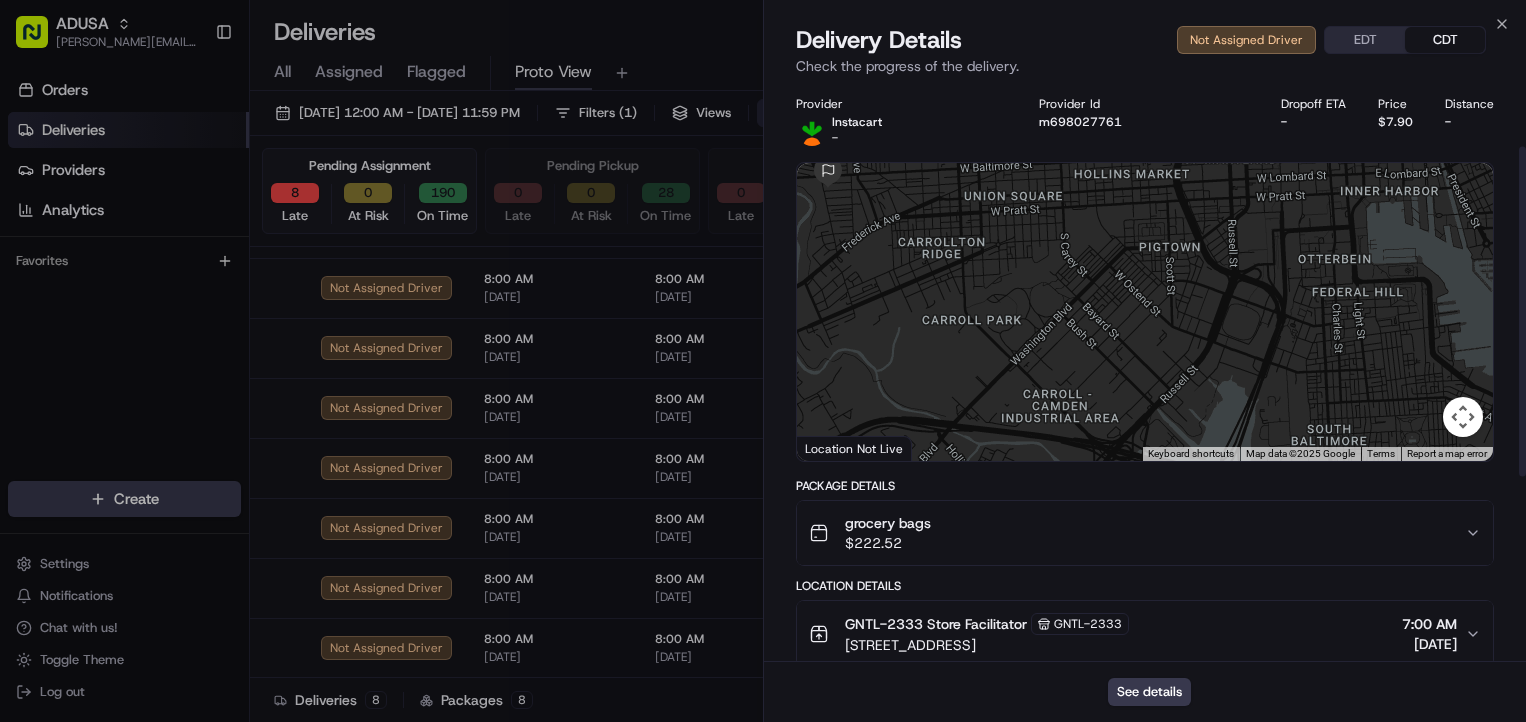 scroll, scrollTop: 431, scrollLeft: 0, axis: vertical 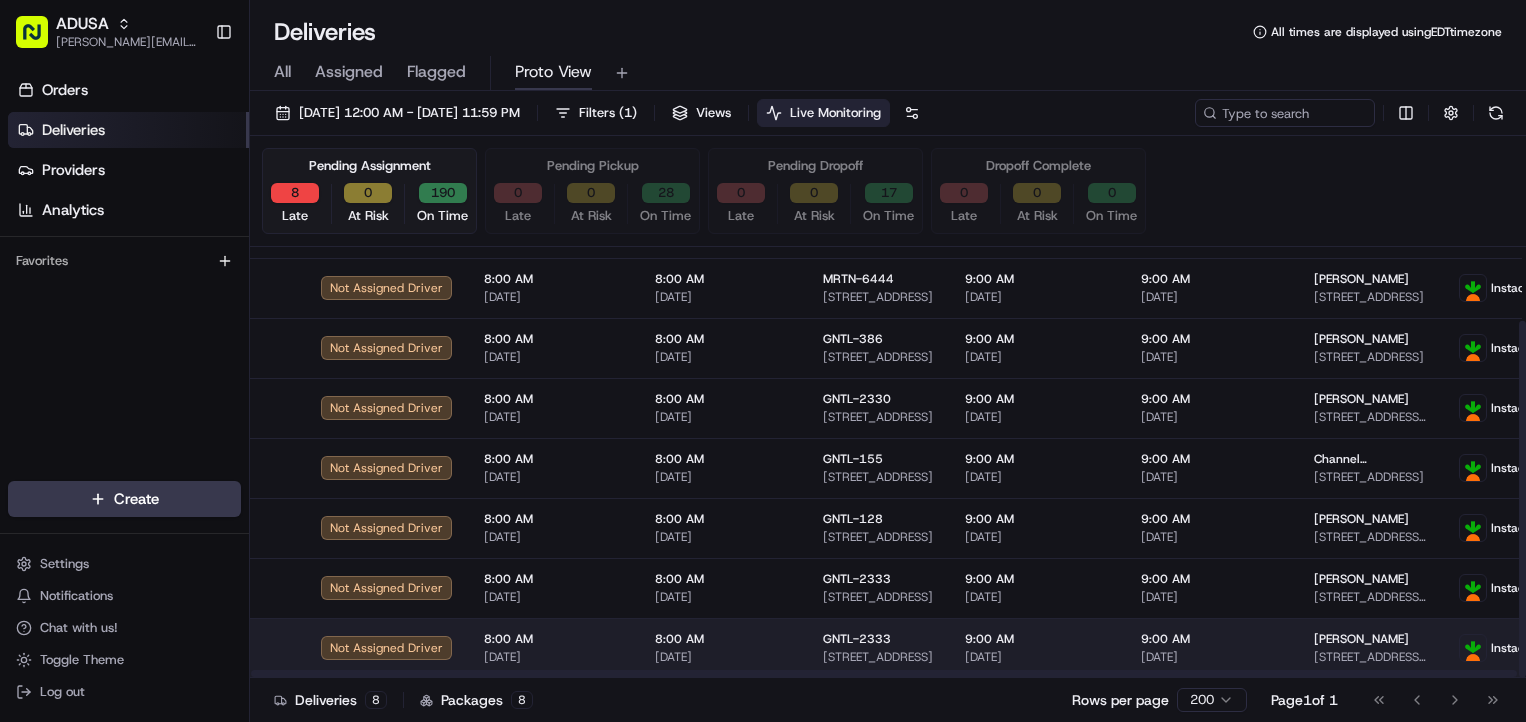 click on "[DATE]" at bounding box center [553, 657] 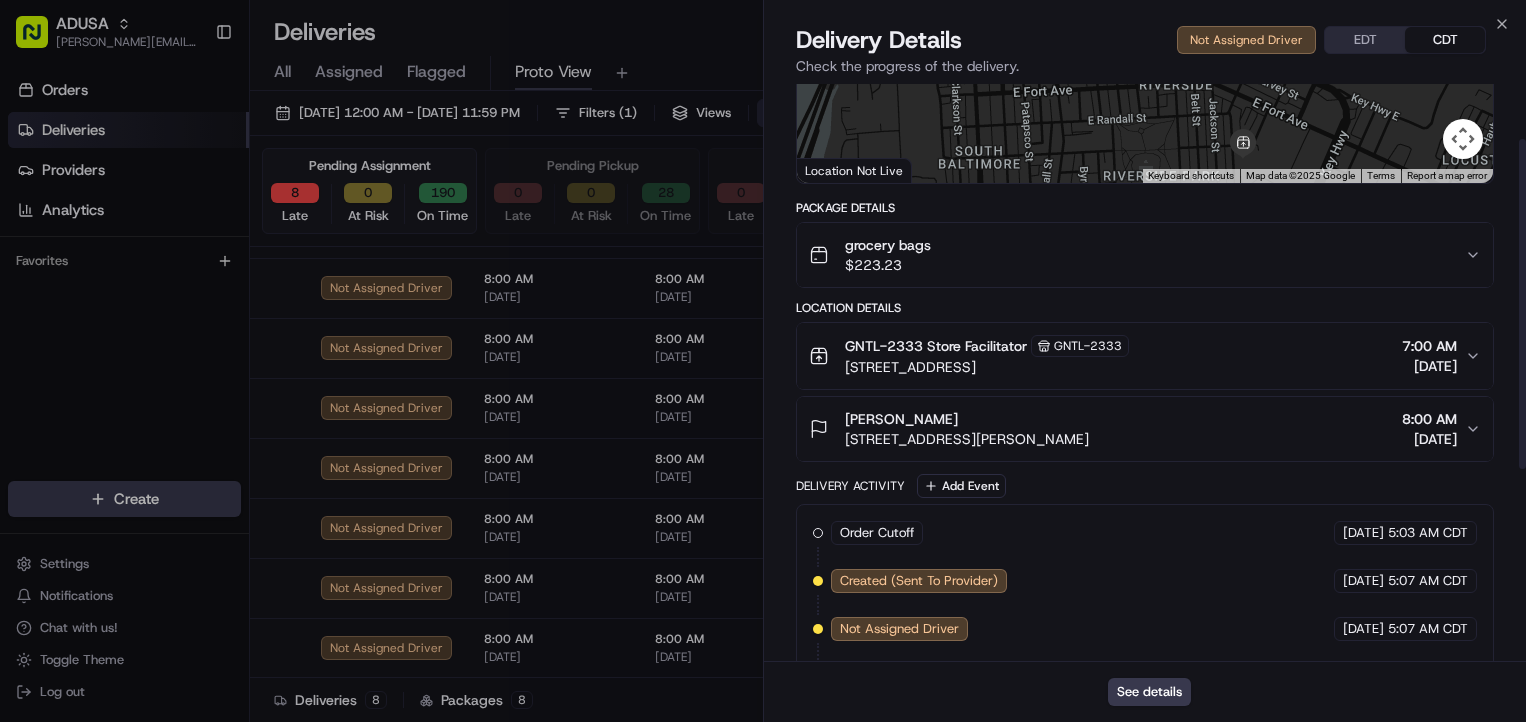 scroll, scrollTop: 431, scrollLeft: 0, axis: vertical 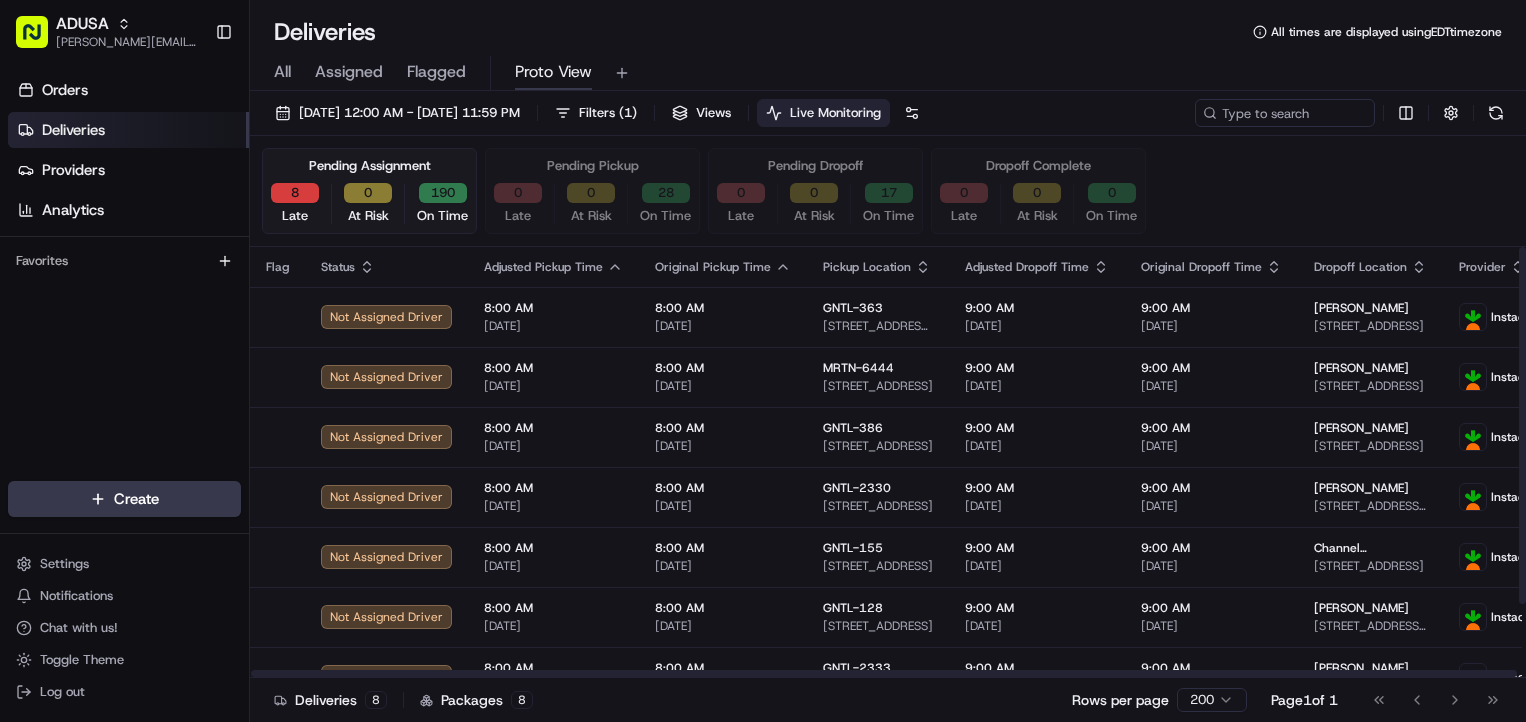 click on "8" at bounding box center (295, 193) 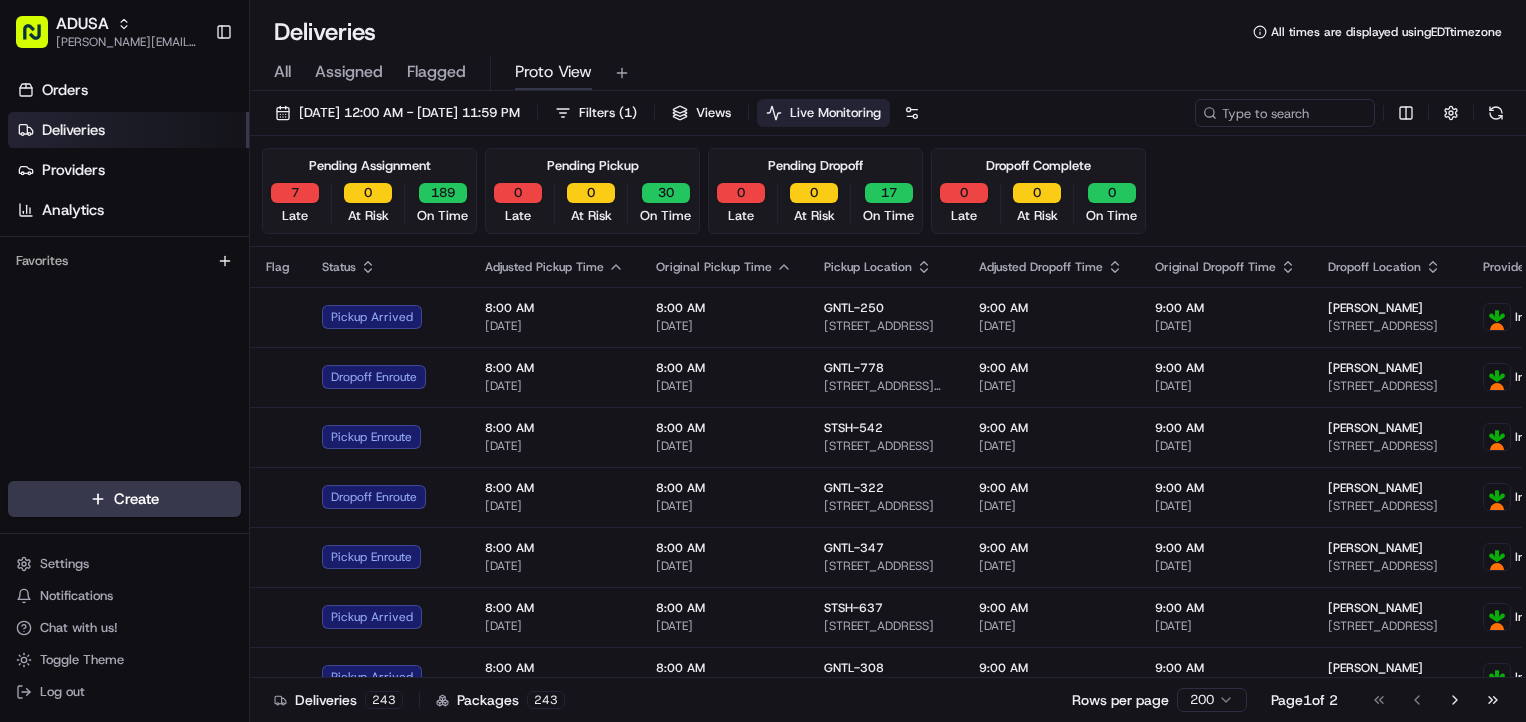 click on "Pending Assignment 7 Late 0 At Risk 189 On Time Pending Pickup 0 Late 0 At Risk 30 On Time Pending Dropoff 0 Late 0 At Risk 17 On Time Dropoff Complete 0 Late 0 At Risk 0 On Time" at bounding box center (888, 191) 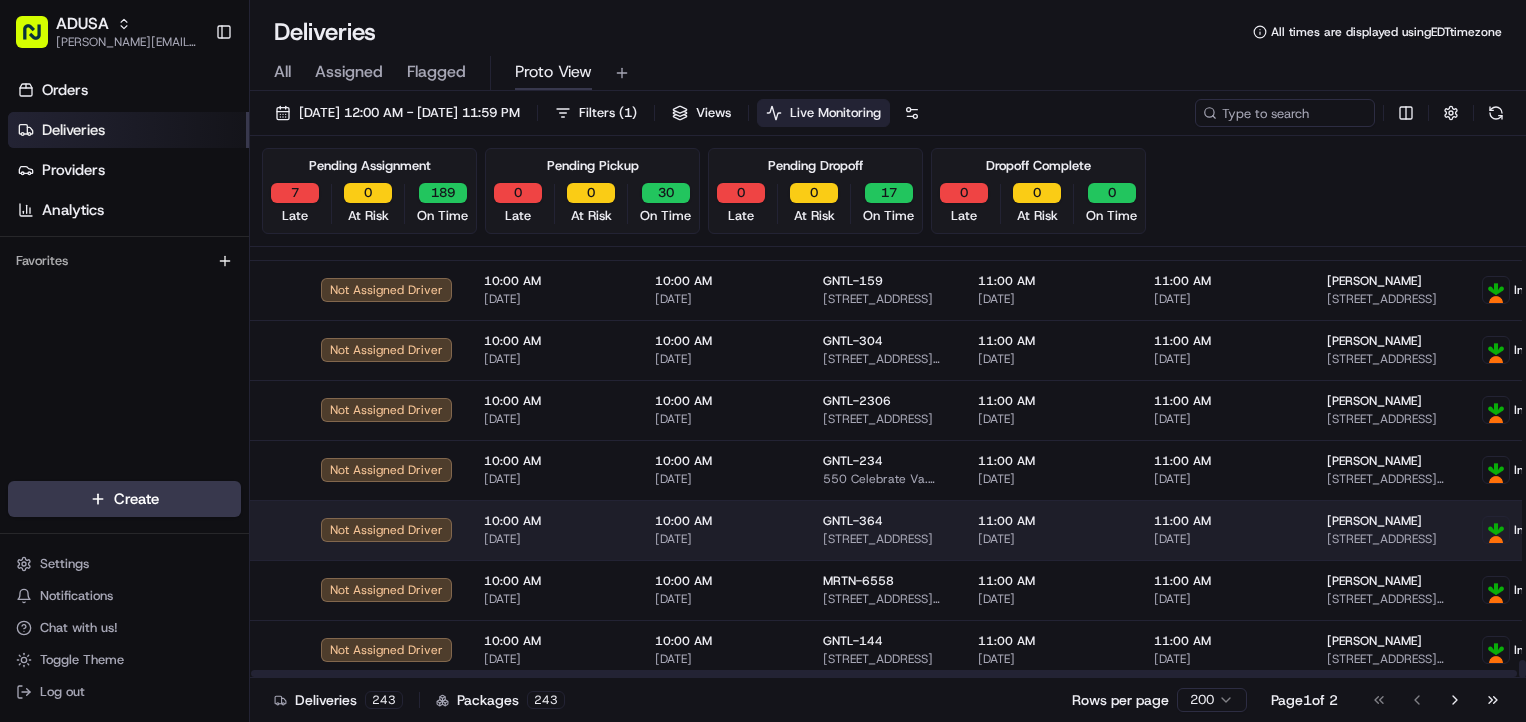 scroll, scrollTop: 11609, scrollLeft: 0, axis: vertical 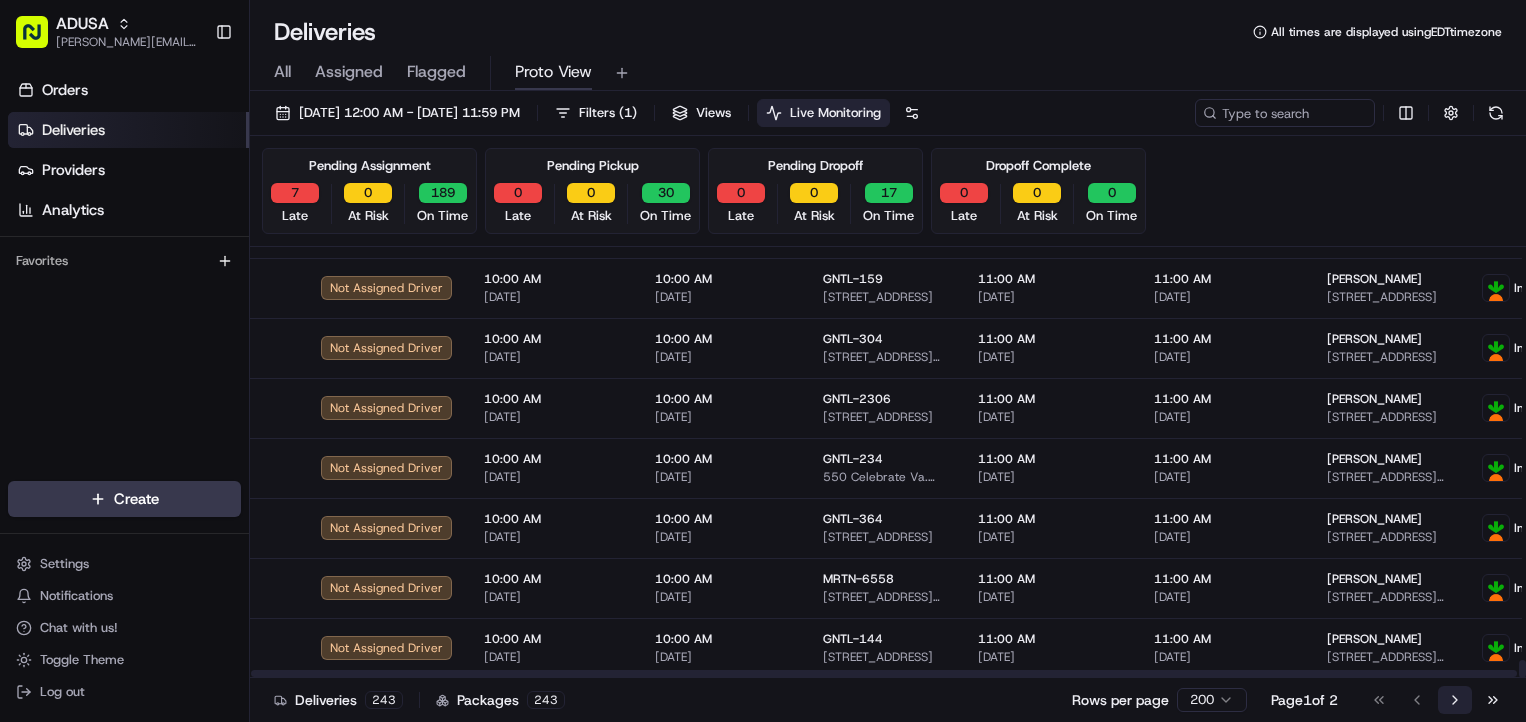 click on "Go to next page" at bounding box center (1455, 700) 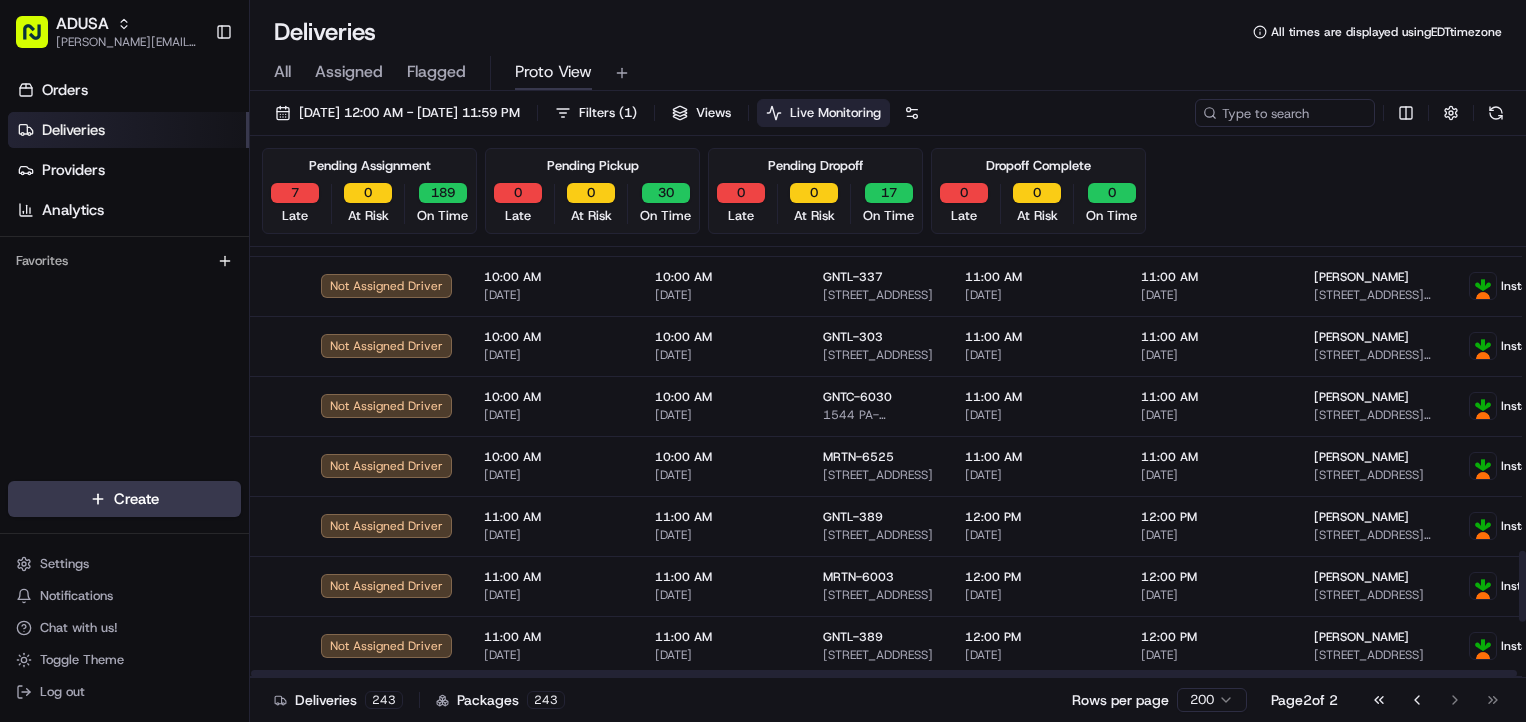 scroll, scrollTop: 2189, scrollLeft: 0, axis: vertical 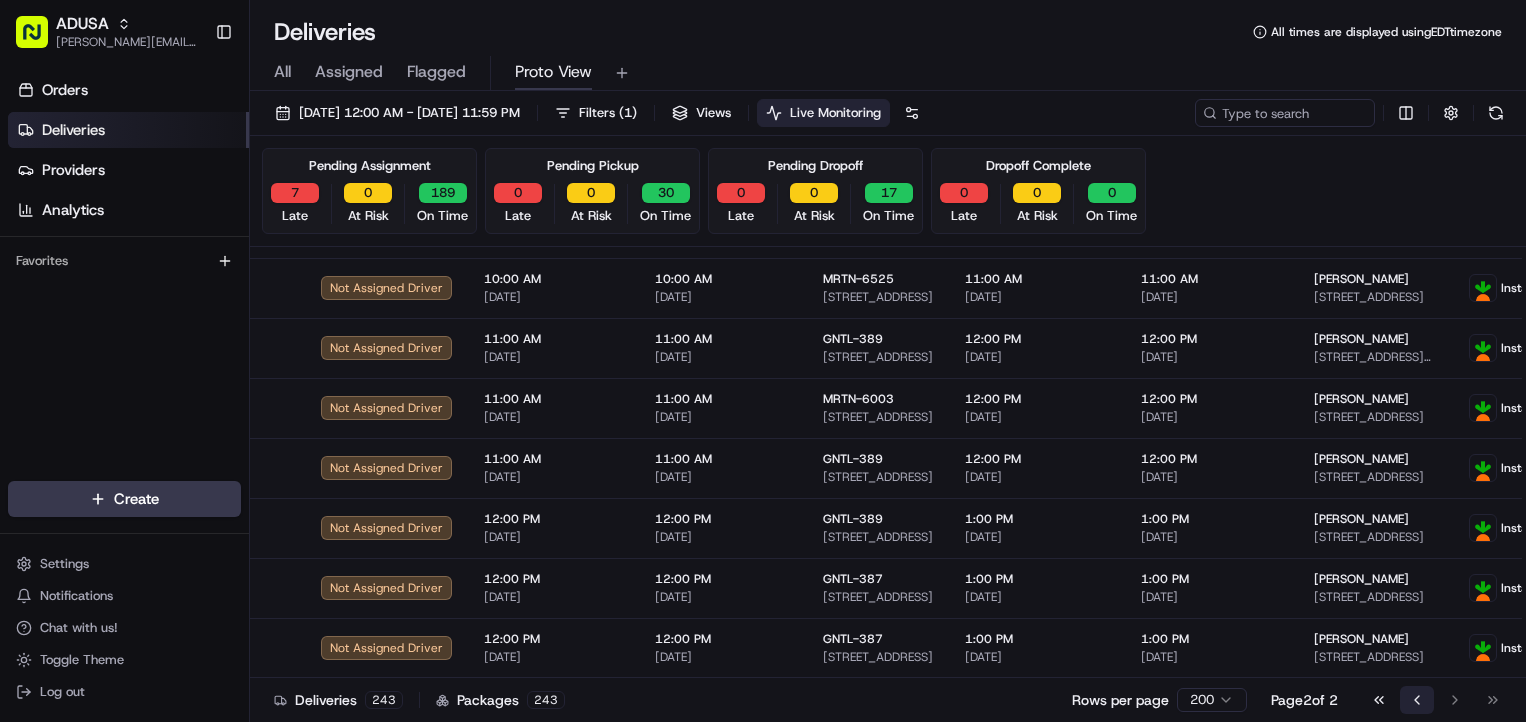 click on "Go to previous page" at bounding box center [1417, 700] 